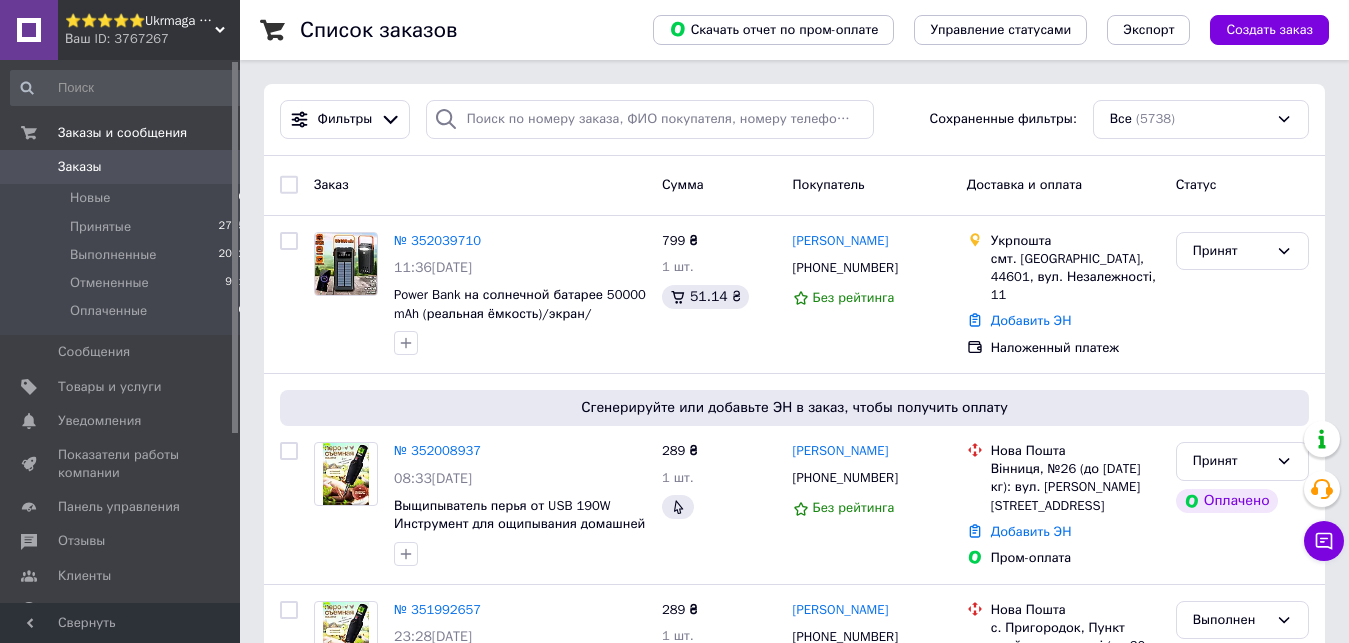 scroll, scrollTop: 0, scrollLeft: 0, axis: both 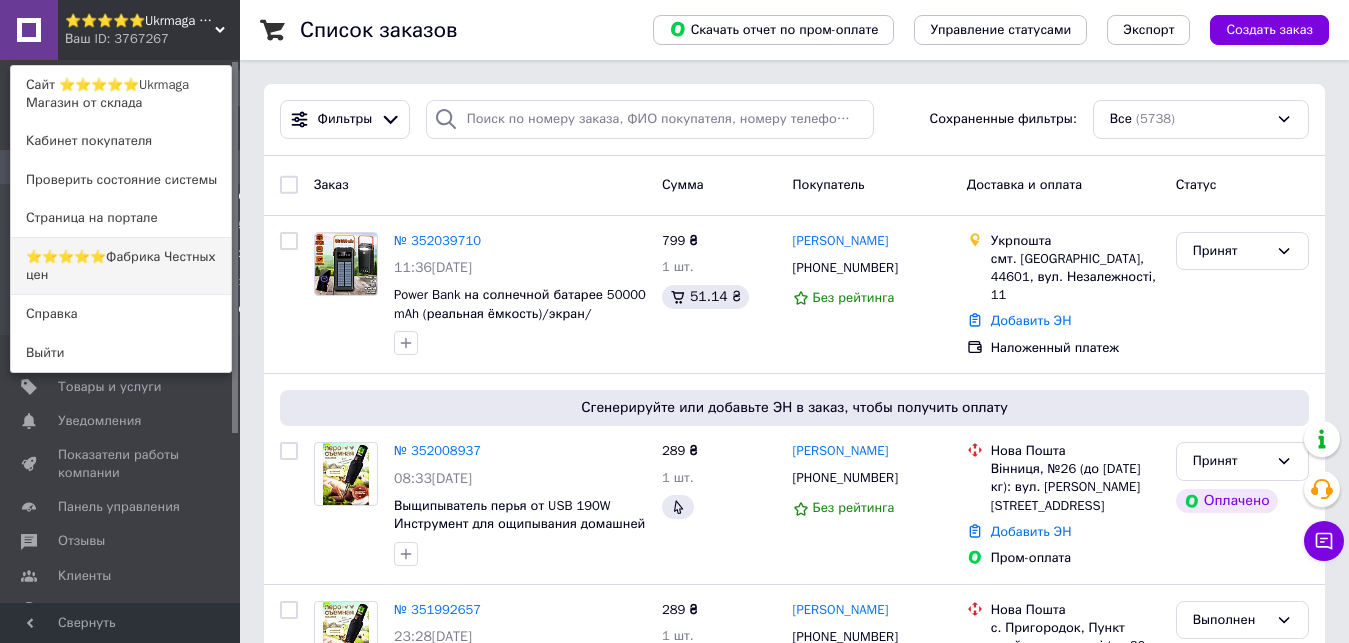 click on "⭐️⭐️⭐️⭐️⭐️Фабрика Честных цен" at bounding box center [121, 266] 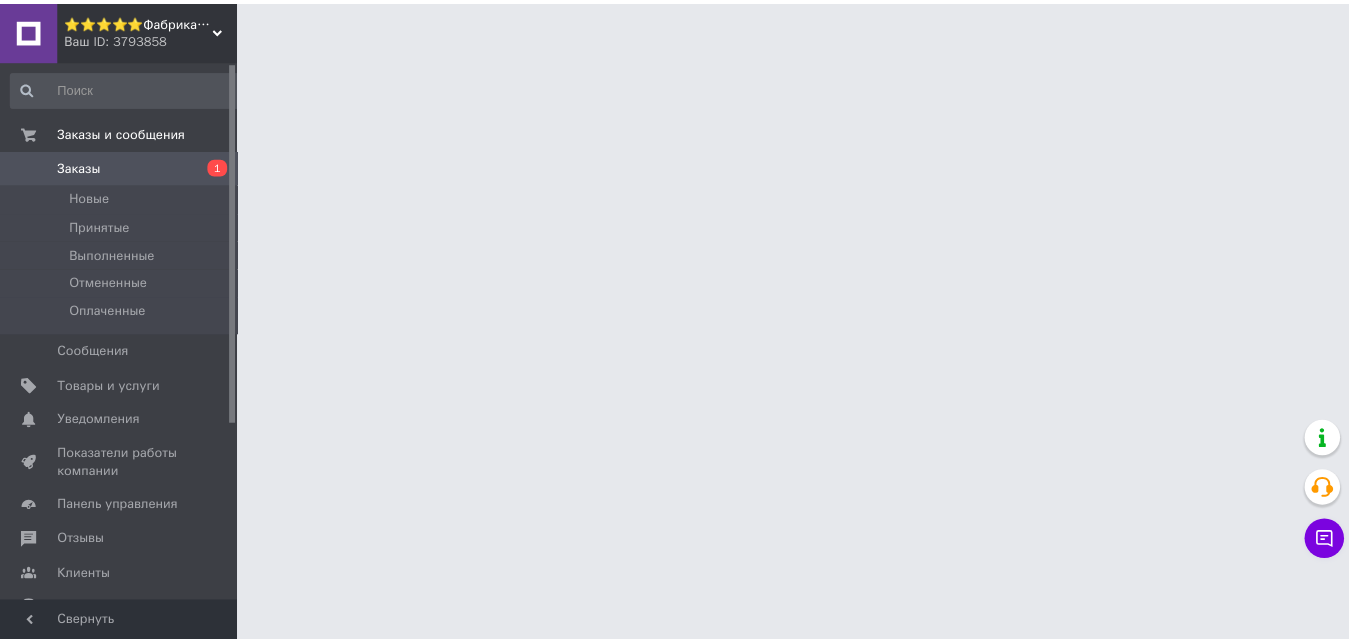 scroll, scrollTop: 0, scrollLeft: 0, axis: both 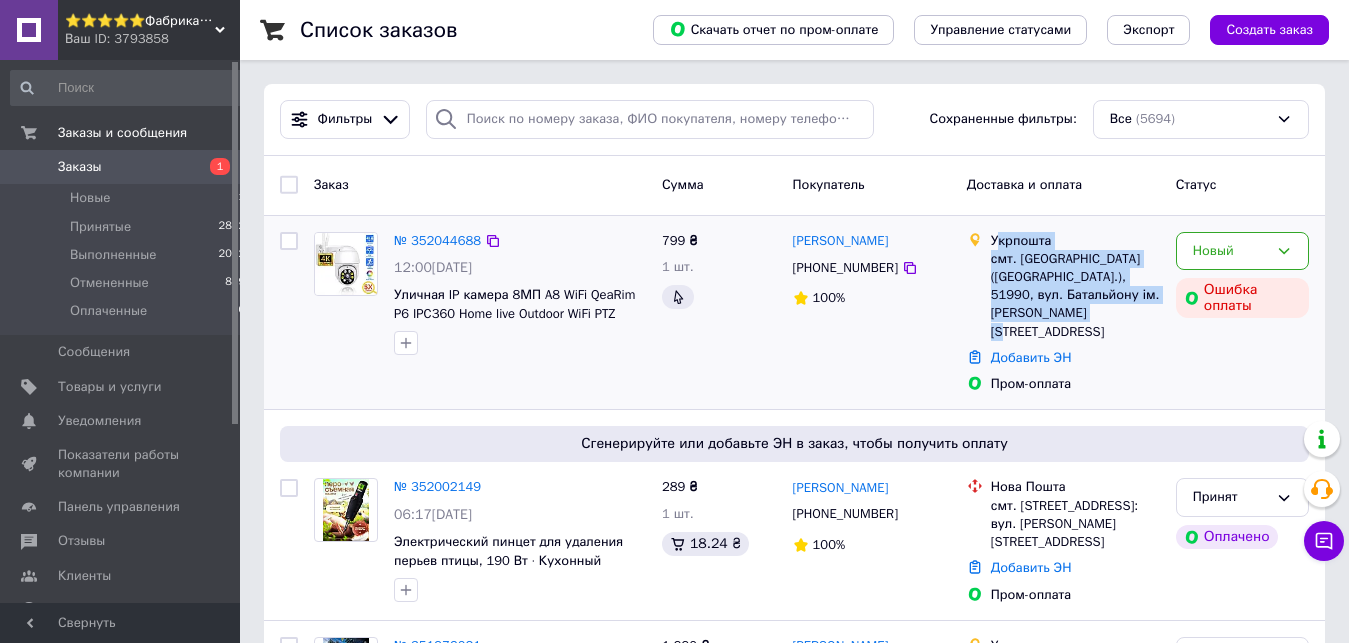 drag, startPoint x: 1125, startPoint y: 319, endPoint x: 995, endPoint y: 243, distance: 150.58553 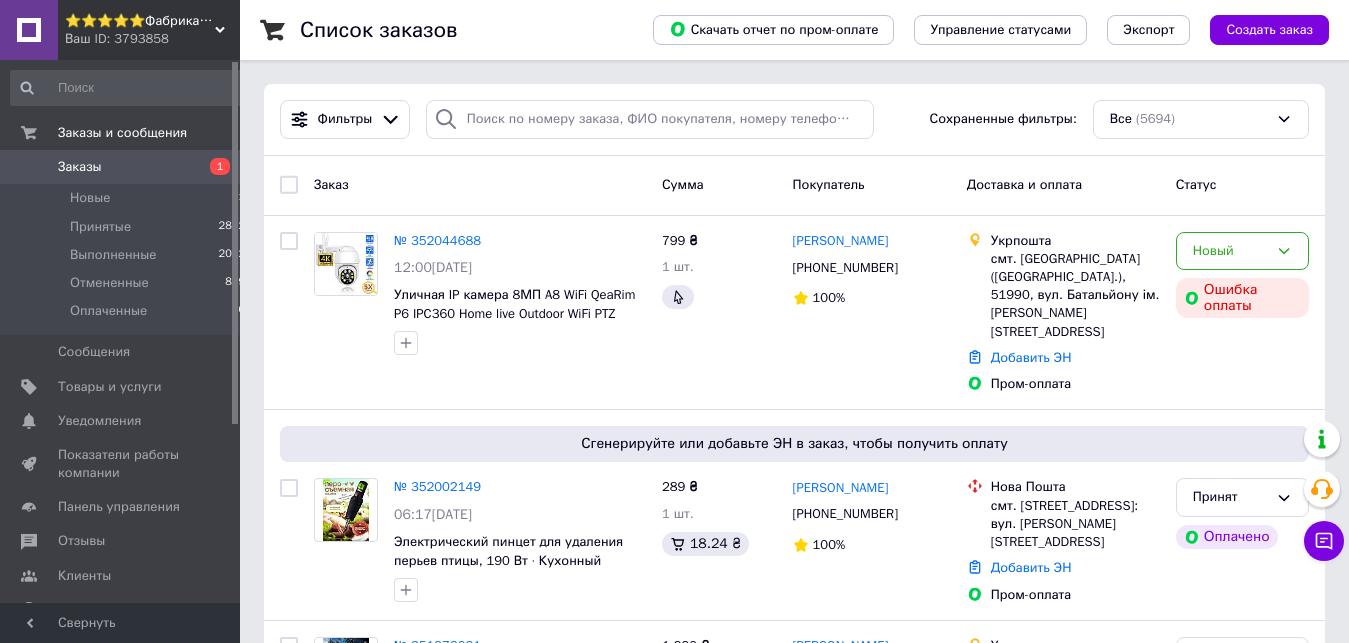 click on "1" at bounding box center [212, 167] 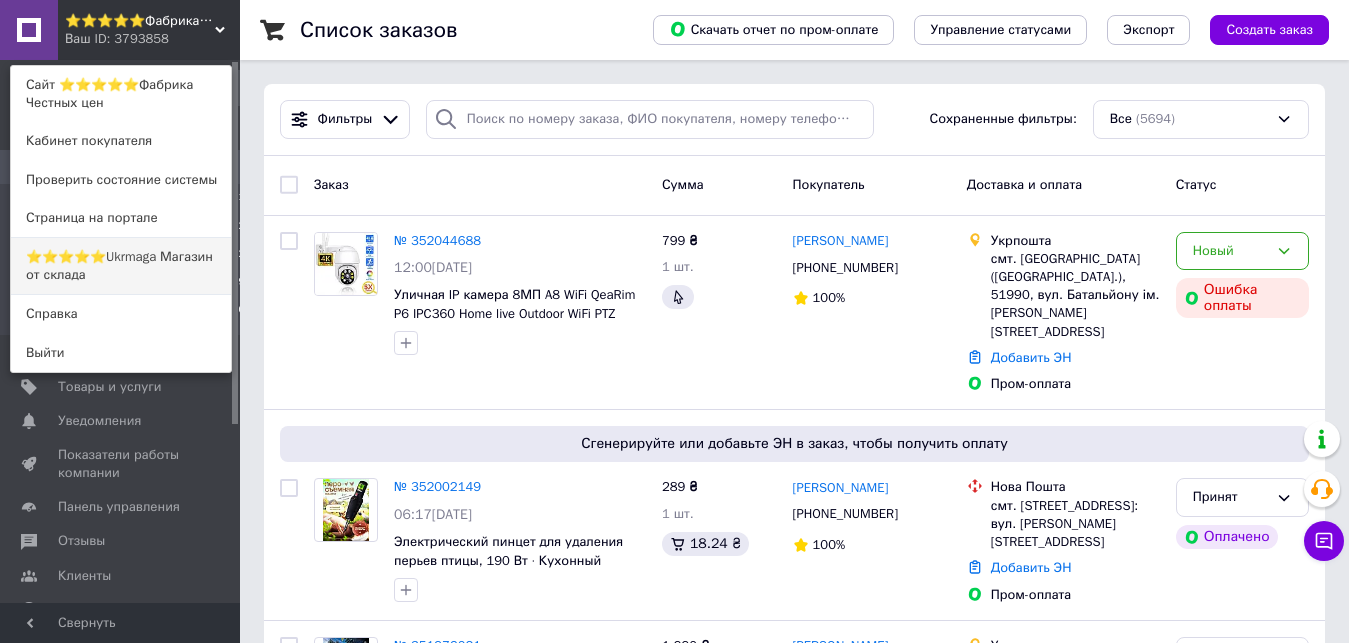 click on "⭐️⭐️⭐️⭐️⭐️Ukrmaga Магазин от склада" at bounding box center [121, 266] 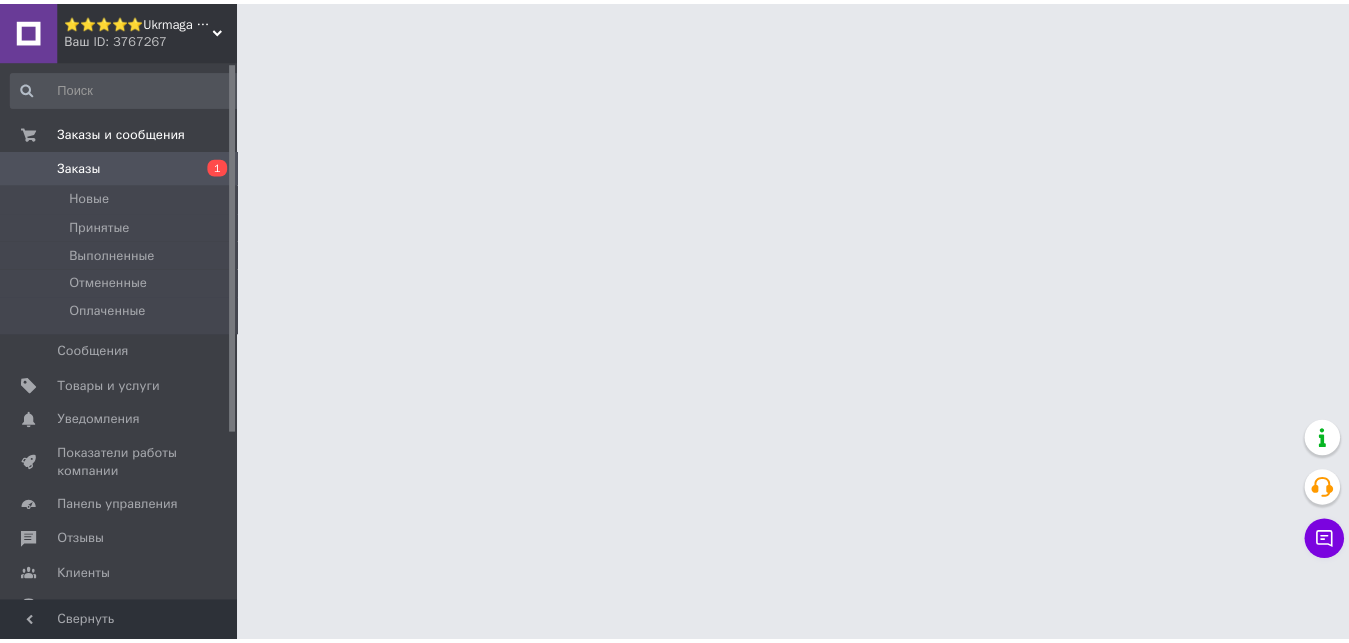 scroll, scrollTop: 0, scrollLeft: 0, axis: both 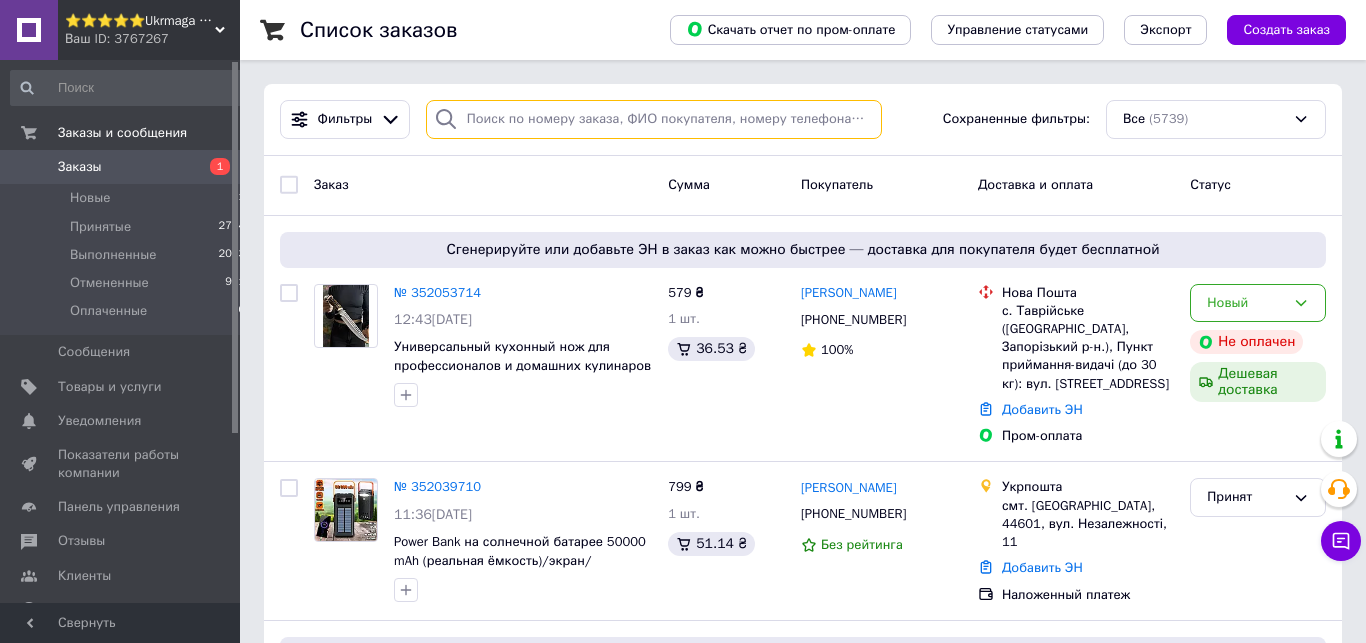 click at bounding box center (654, 119) 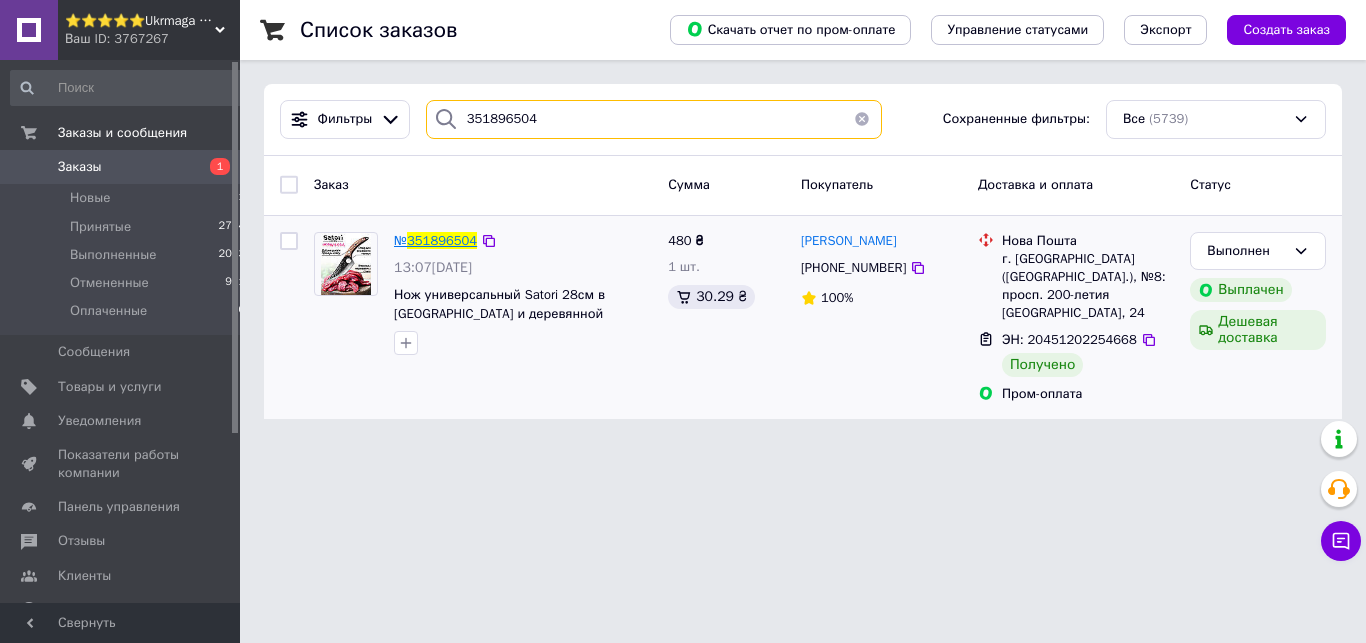 type on "351896504" 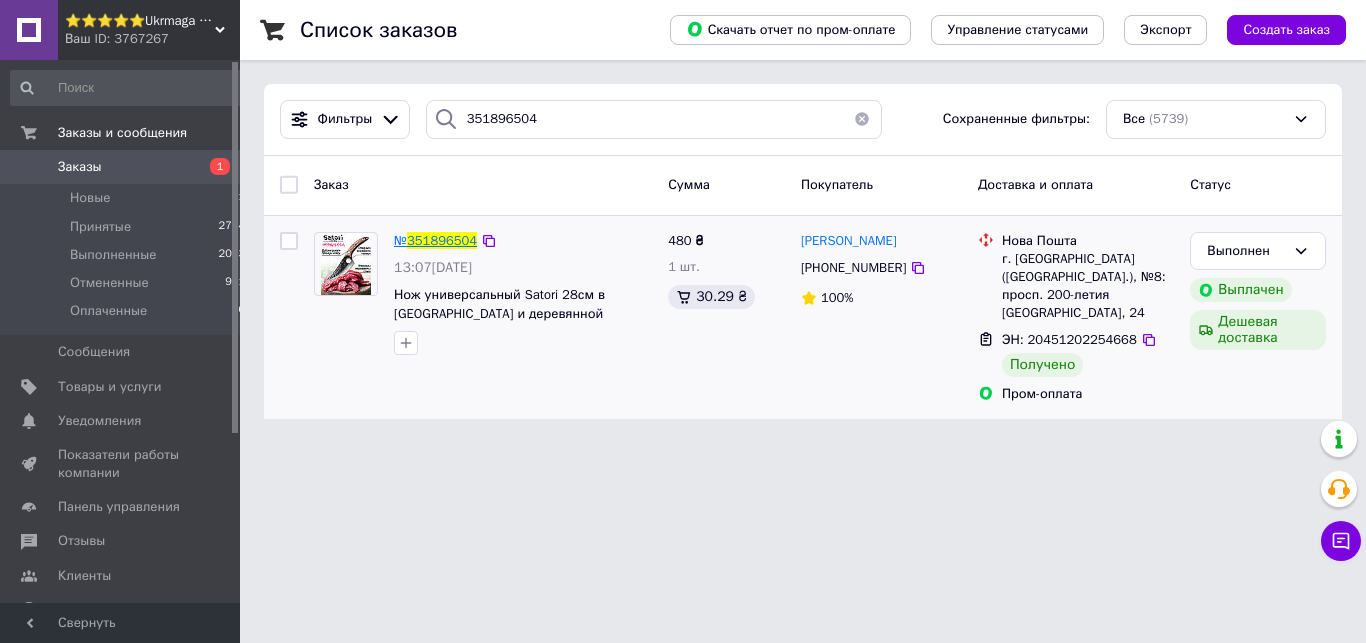 click on "351896504" at bounding box center (442, 240) 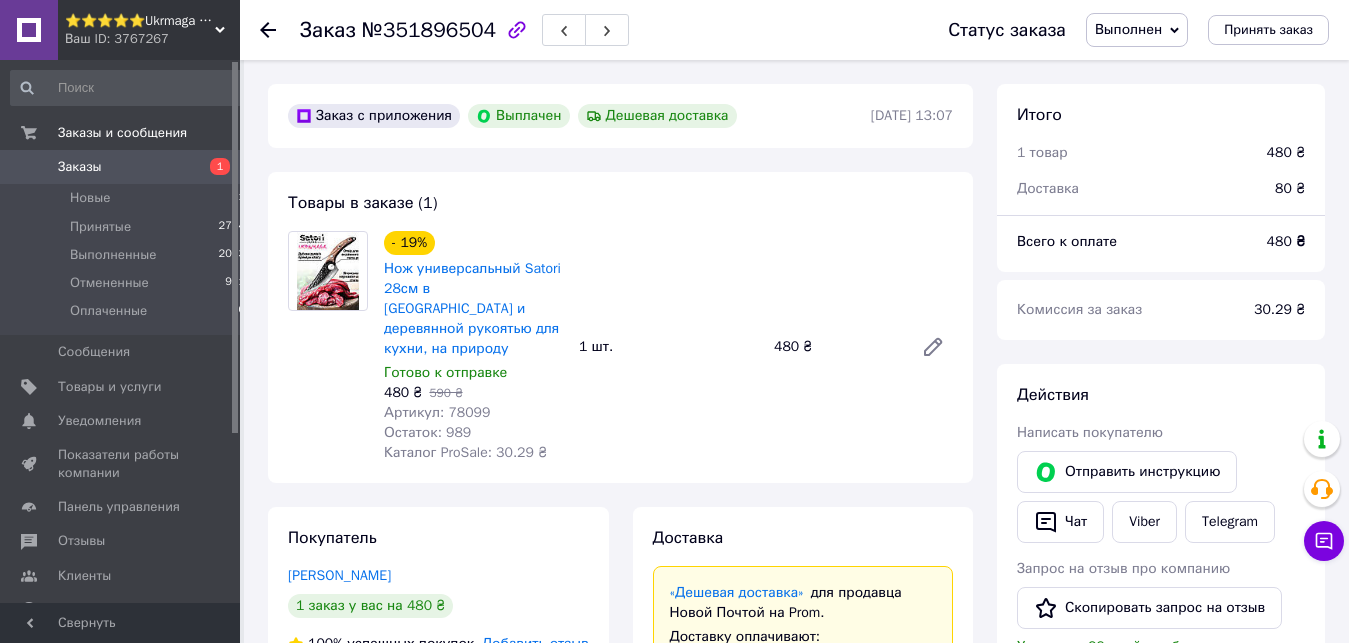 scroll, scrollTop: 16, scrollLeft: 0, axis: vertical 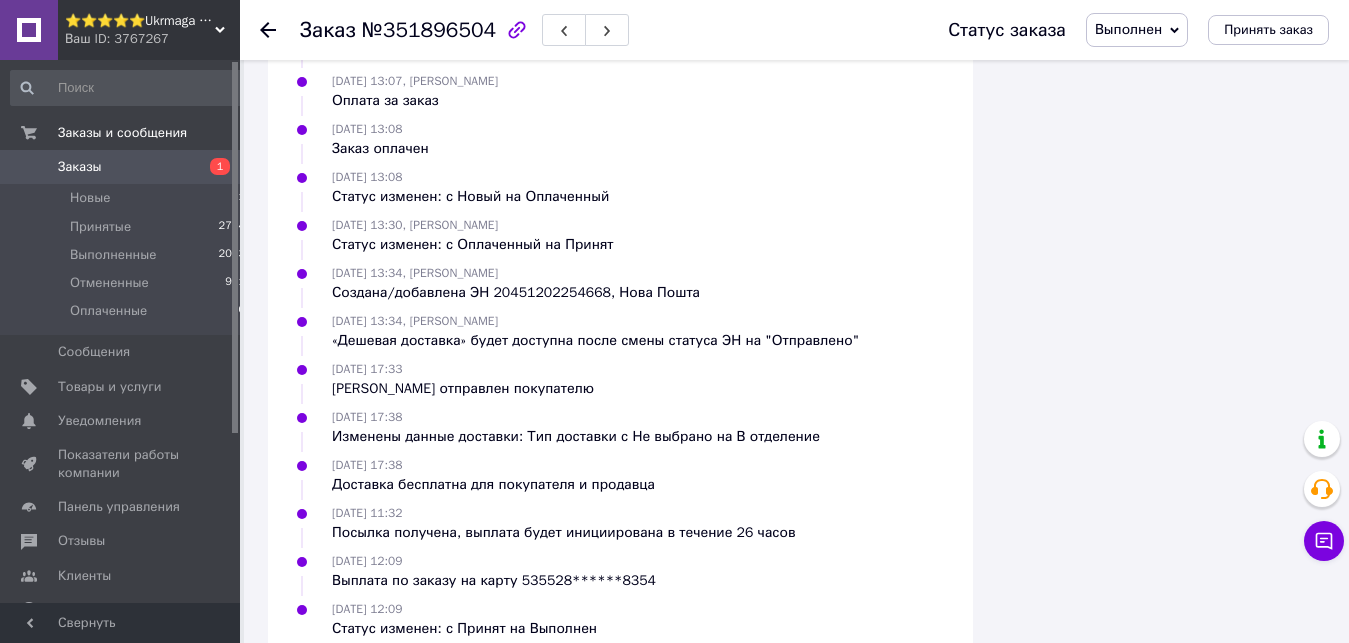 click on "1" at bounding box center [220, 166] 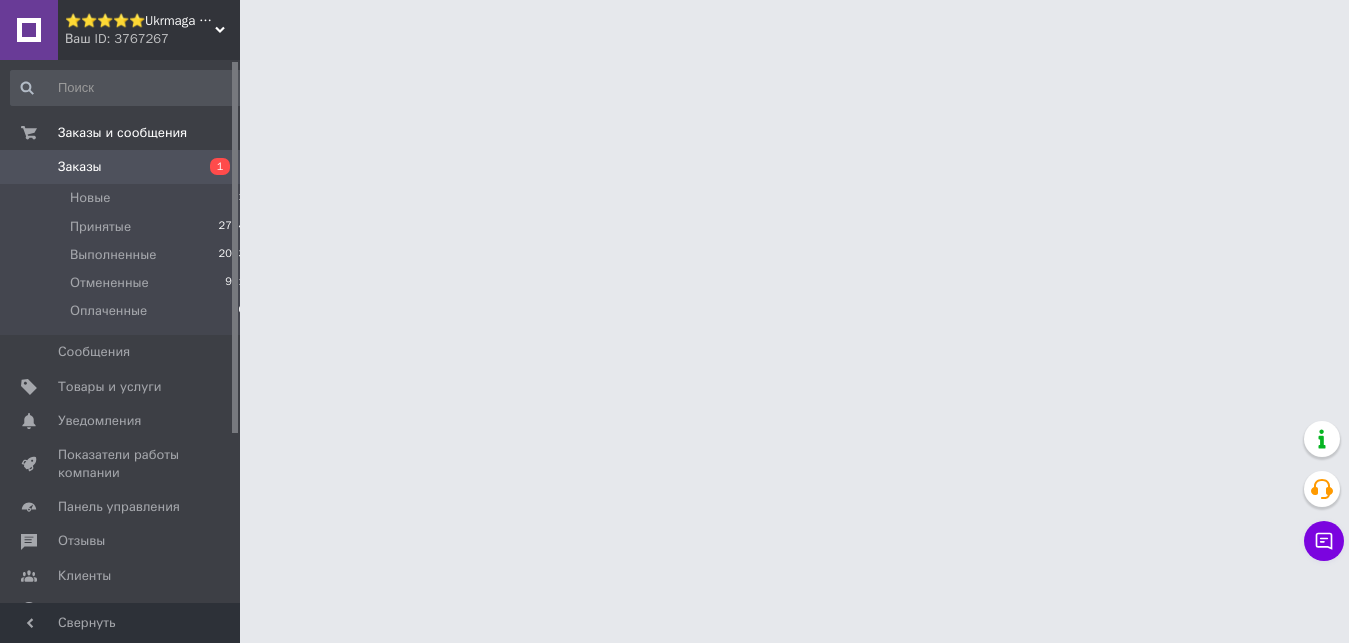 scroll, scrollTop: 0, scrollLeft: 0, axis: both 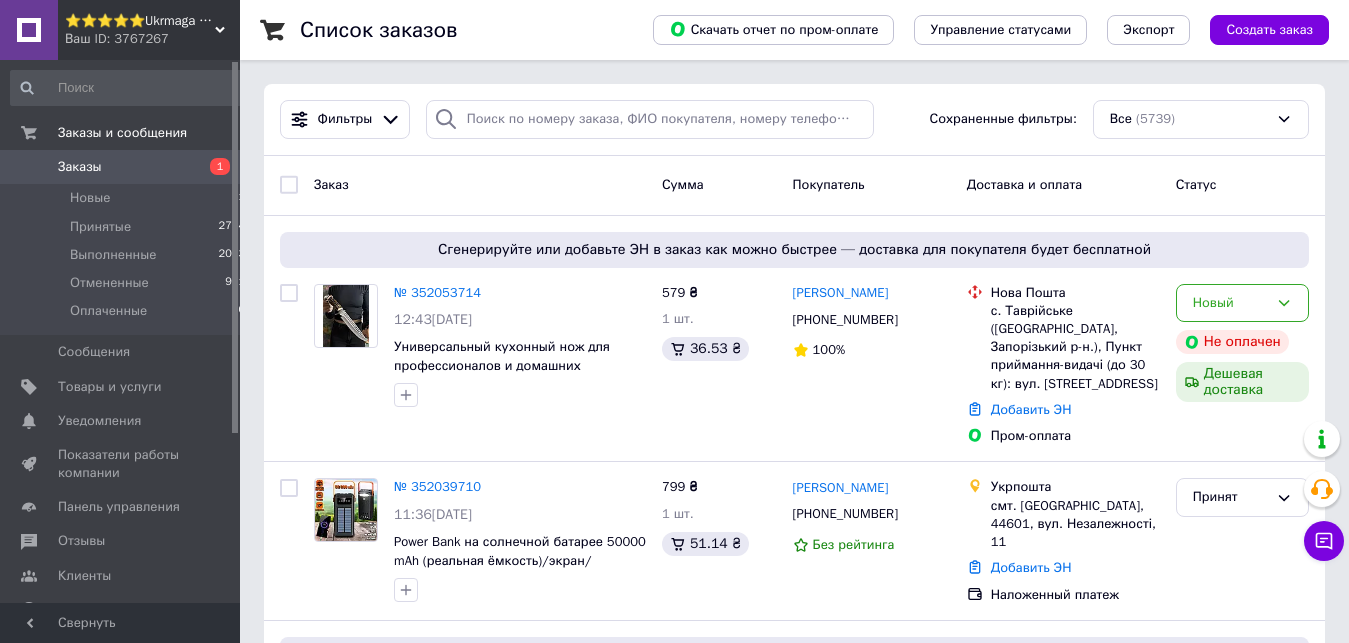 click on "Ваш ID: 3767267" at bounding box center [152, 39] 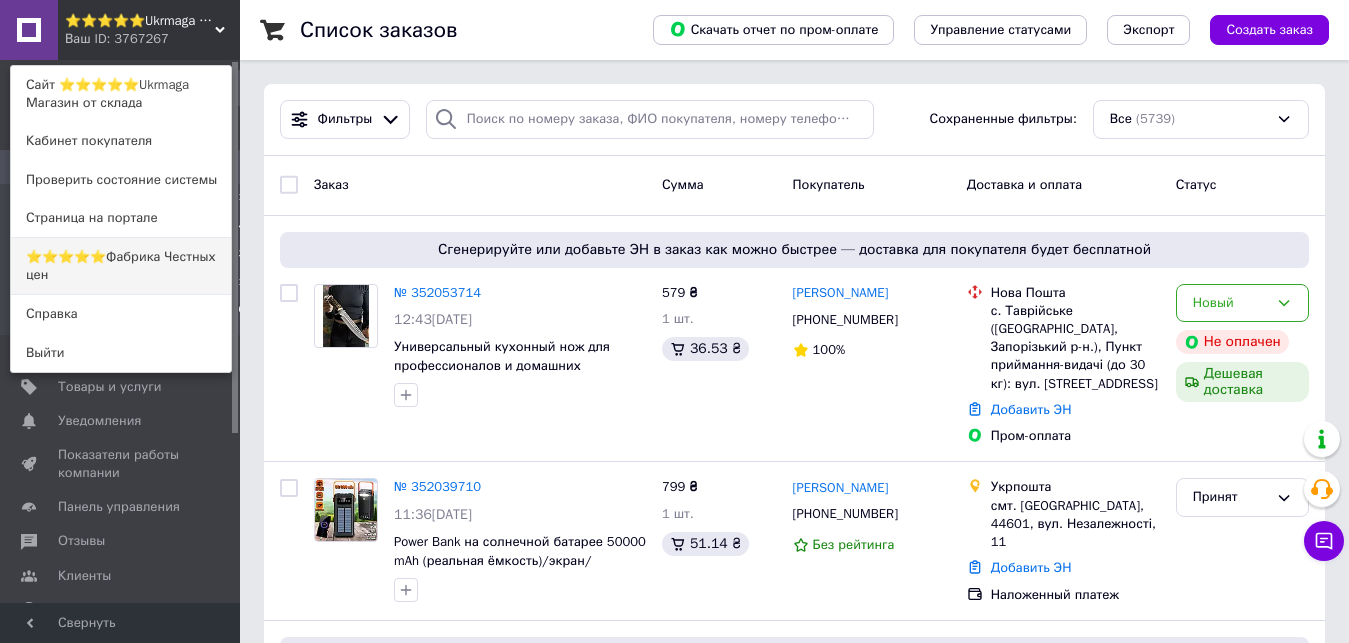 click on "⭐️⭐️⭐️⭐️⭐️Фабрика Честных цен" at bounding box center (121, 266) 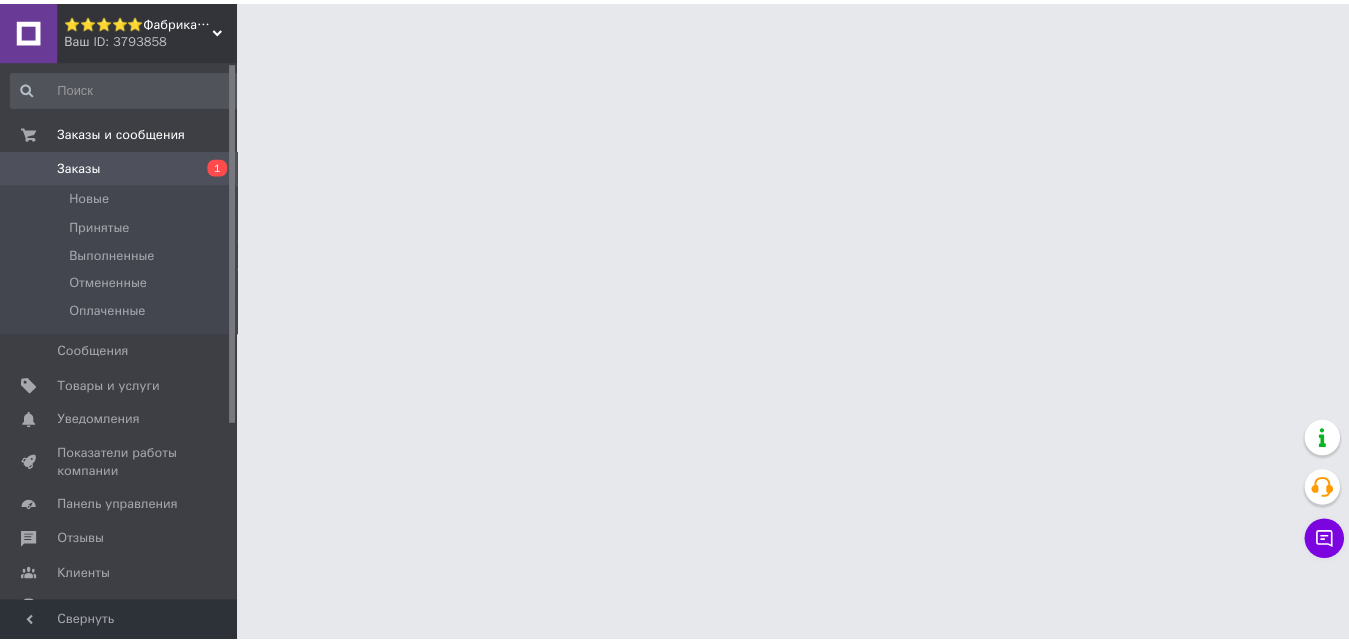 scroll, scrollTop: 0, scrollLeft: 0, axis: both 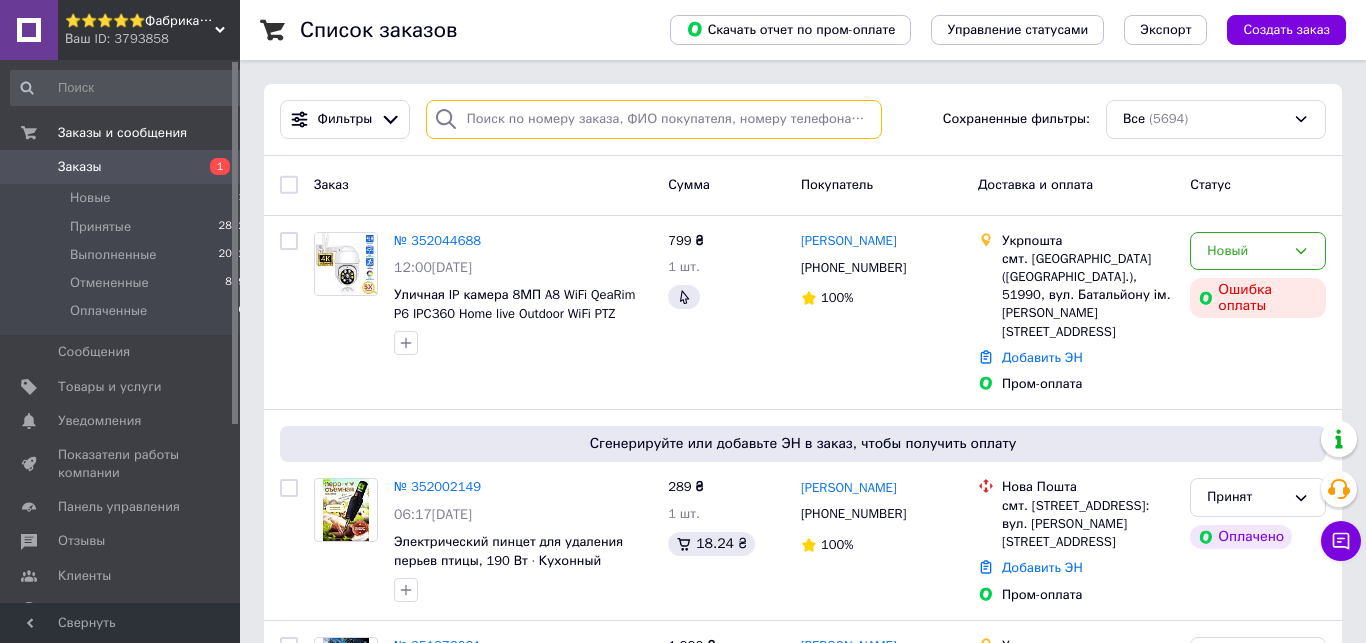 click at bounding box center (654, 119) 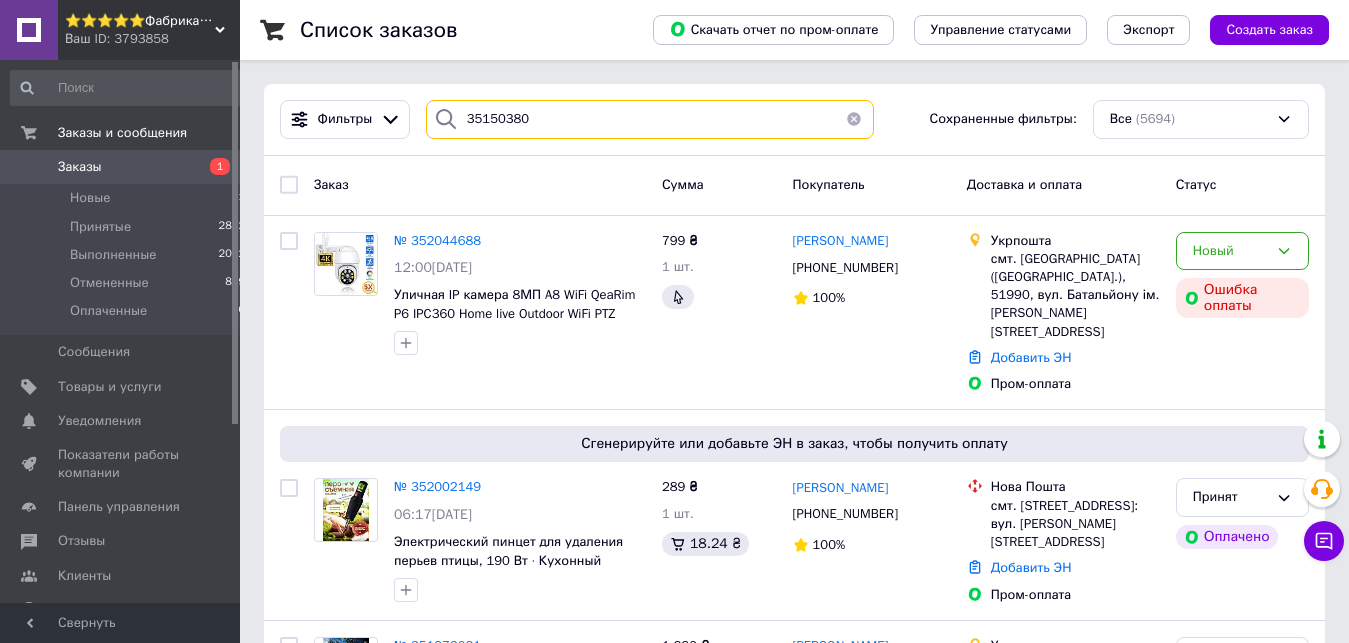 type on "351503807" 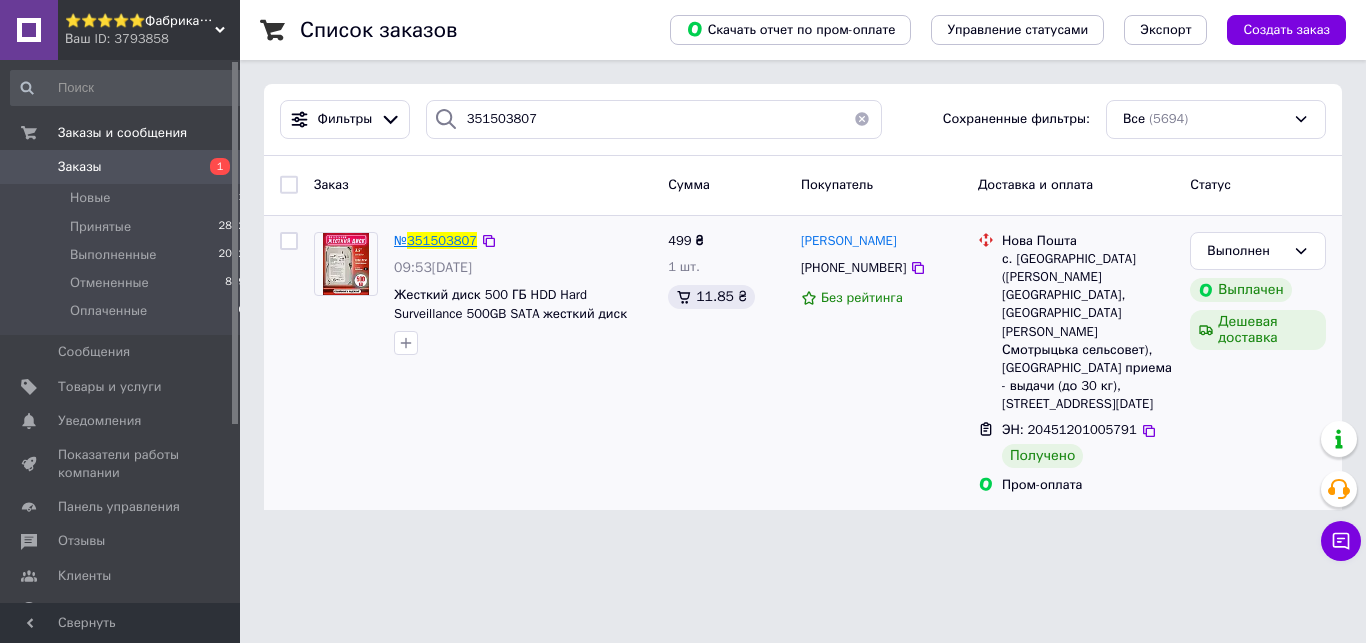 click on "351503807" at bounding box center (442, 240) 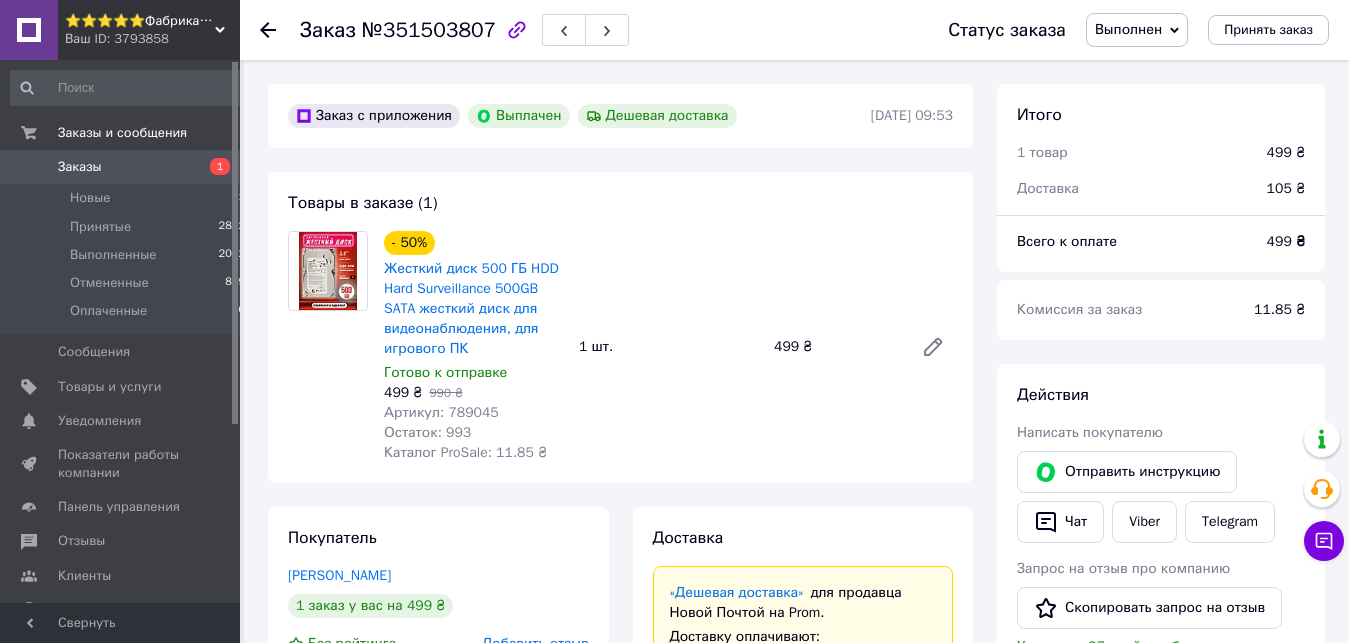 scroll, scrollTop: 260, scrollLeft: 0, axis: vertical 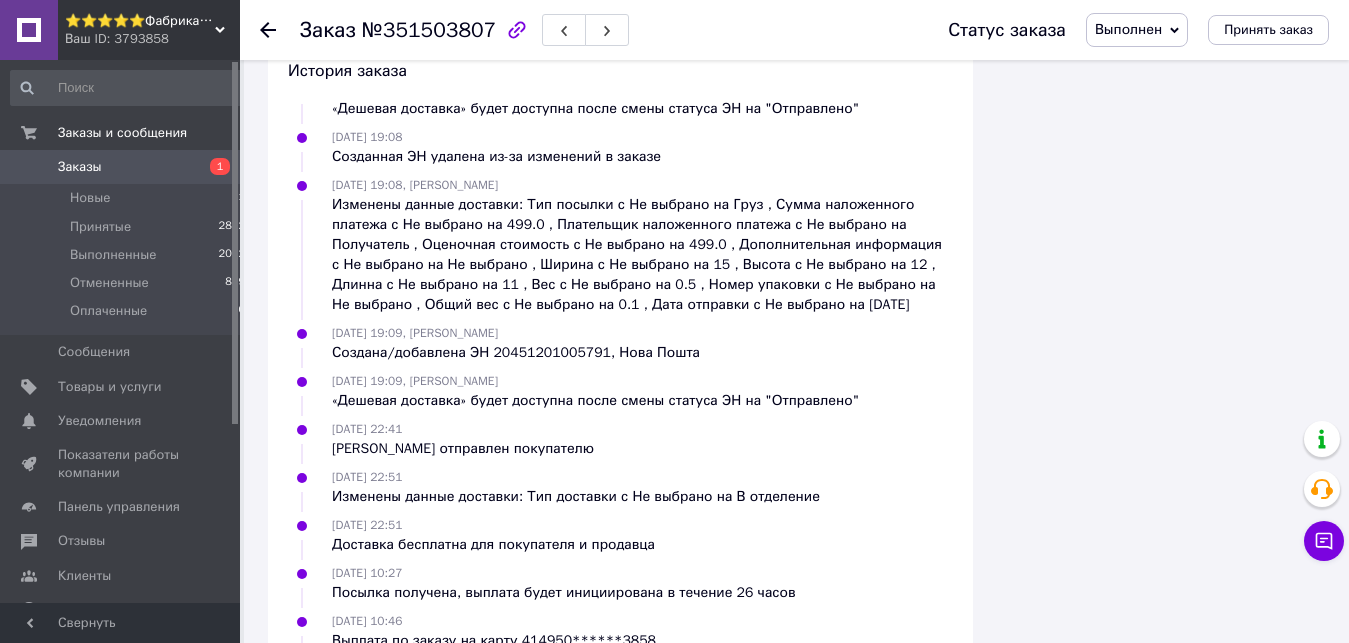 click on "Заказы" at bounding box center (80, 167) 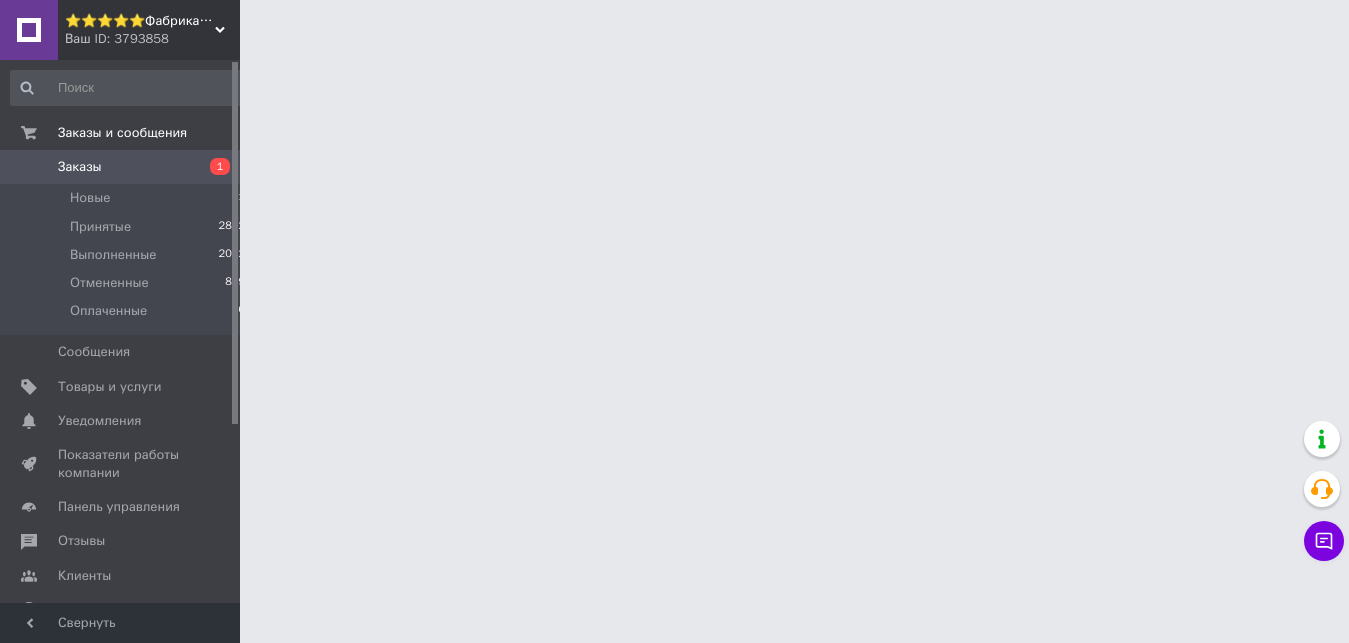 scroll, scrollTop: 0, scrollLeft: 0, axis: both 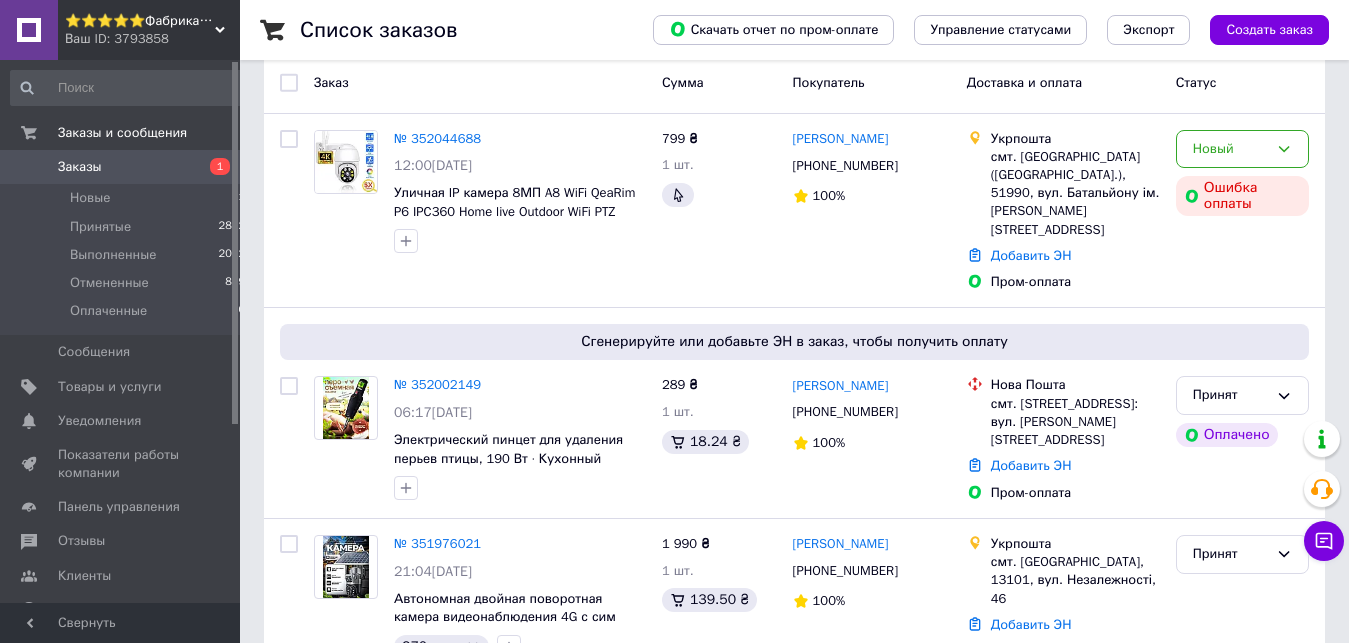 click on "Ваш ID: 3793858" at bounding box center (152, 39) 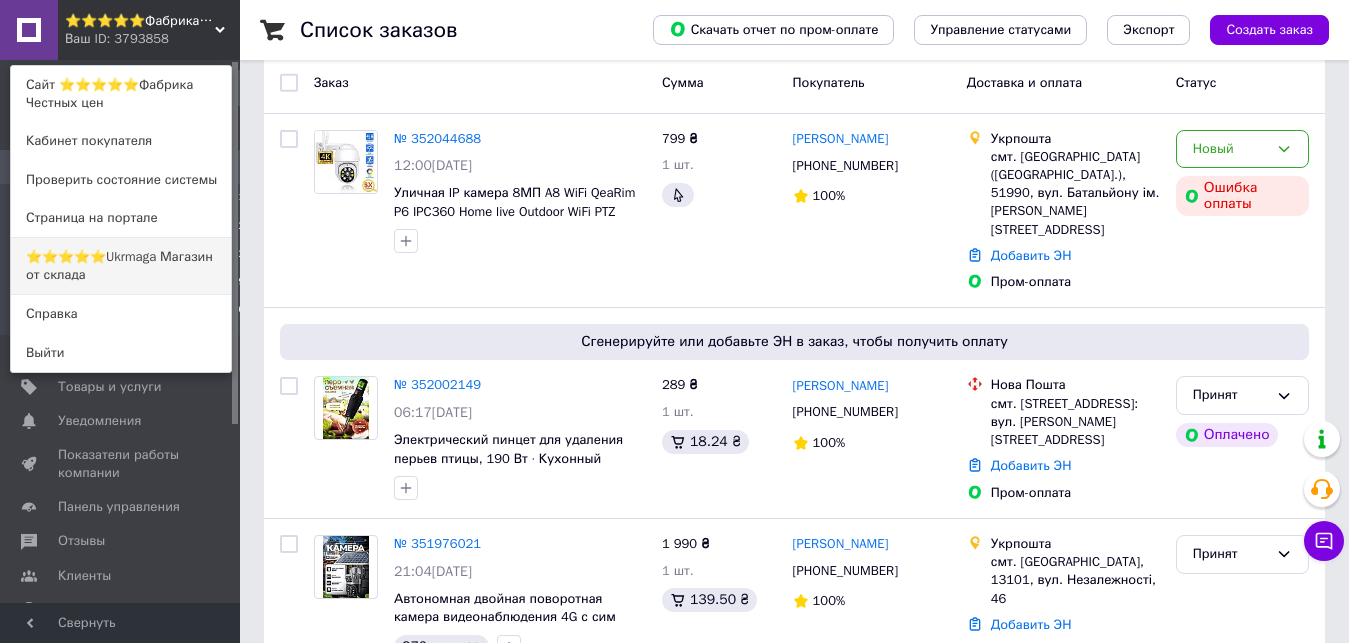 click on "⭐️⭐️⭐️⭐️⭐️Ukrmaga Магазин от склада" at bounding box center [121, 266] 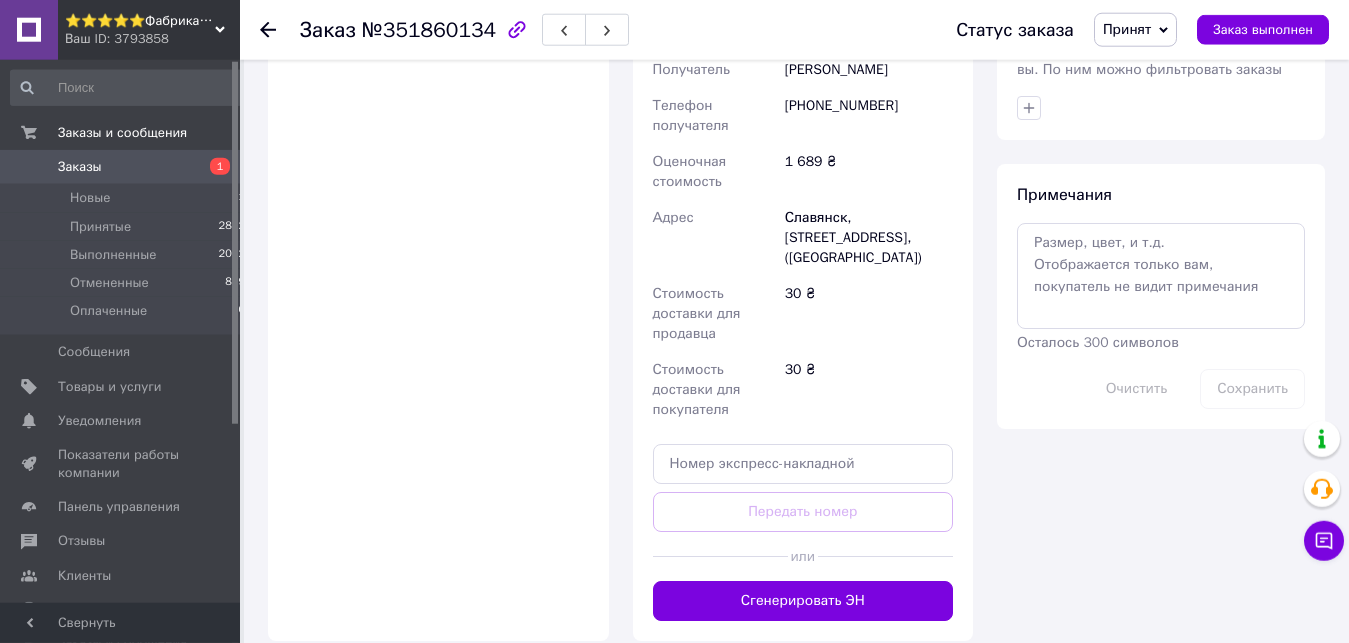 scroll, scrollTop: 1122, scrollLeft: 0, axis: vertical 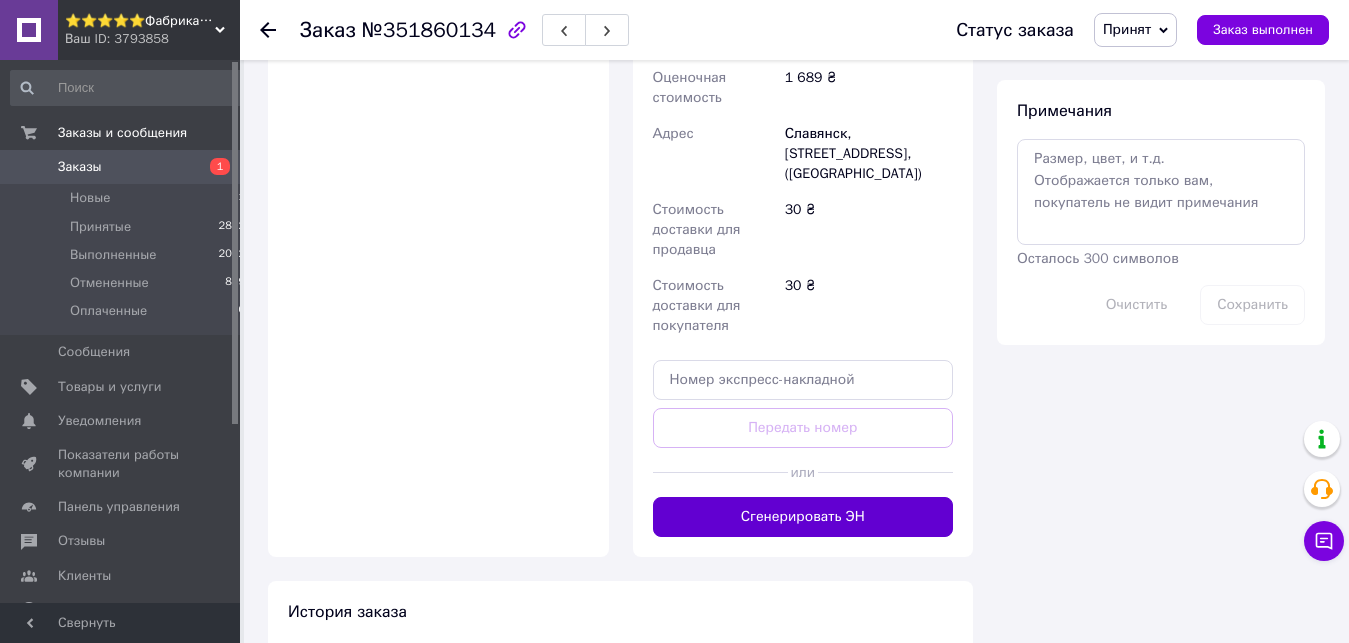 click on "Сгенерировать ЭН" at bounding box center (803, 517) 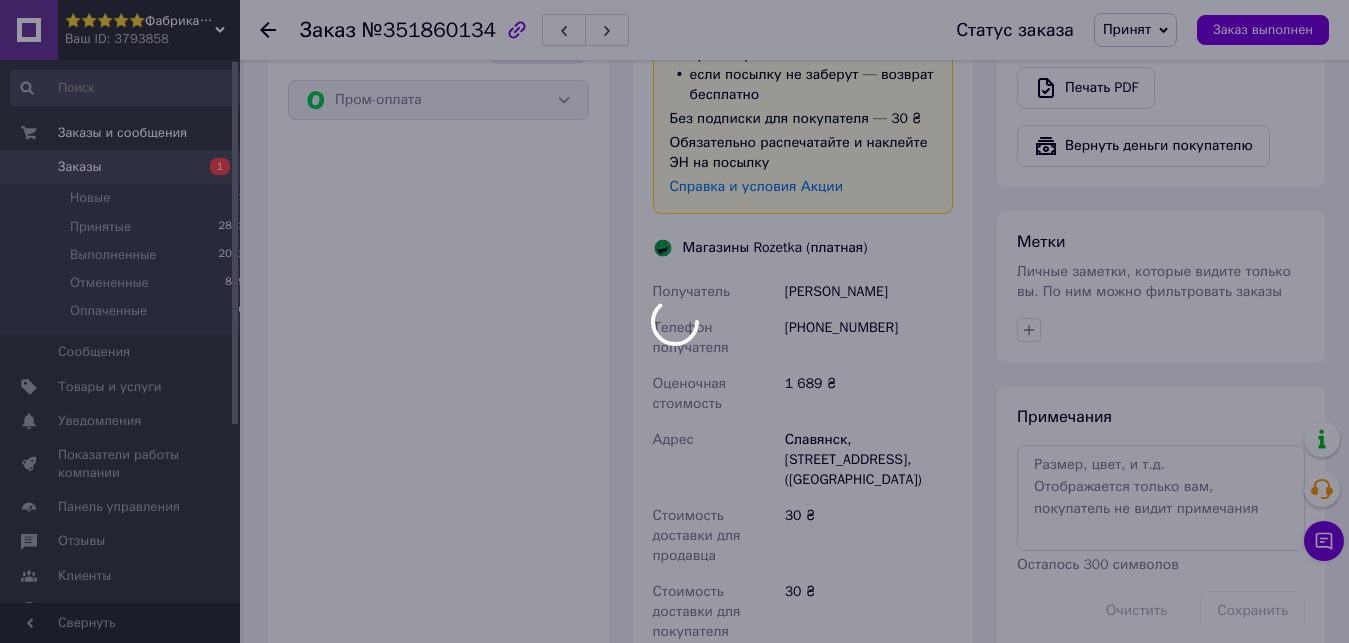 scroll, scrollTop: 1020, scrollLeft: 0, axis: vertical 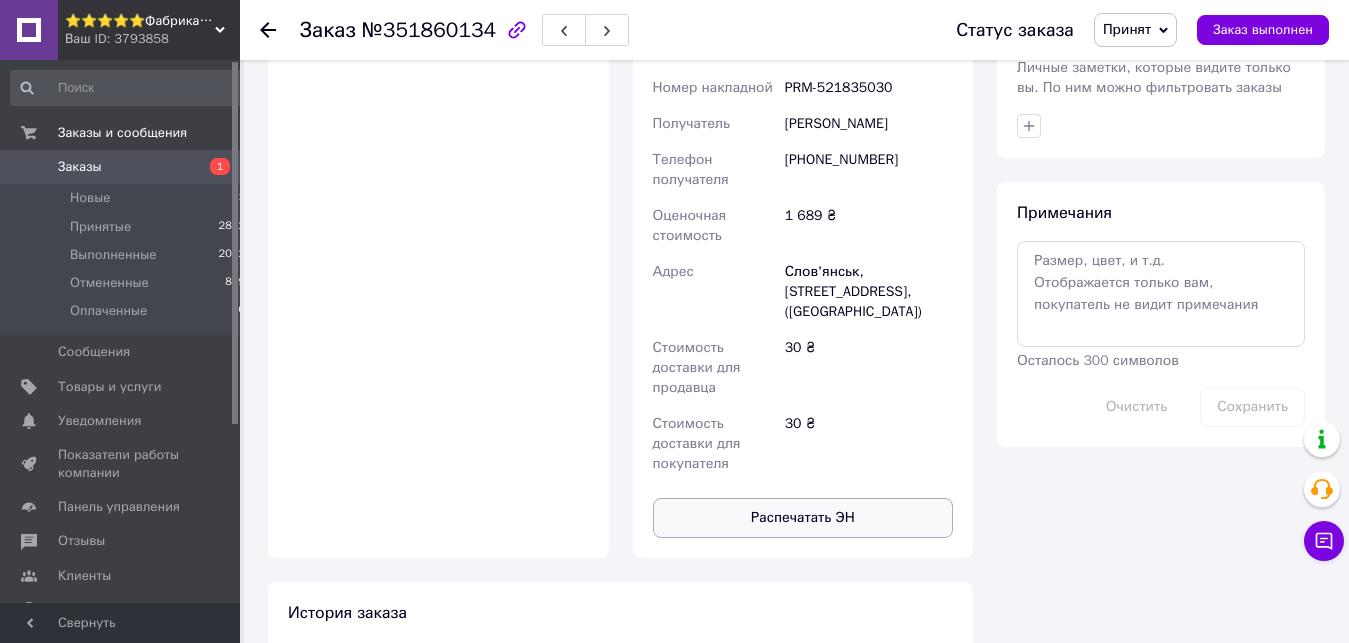 click on "Доставка Редактировать Доставка в магазины Rozetka Для продавца 30 ₴   (согласно условиям акции) — списываются с вашего Баланса. Для покупателя бесплатно   при условии подписки: для заказов от 100 ₴ весом до 15 кг,
объемным весом до 30 кг
и длиной до 120 см оплата заказа Пром-оплатой или при получении если посылку не заберут — возврат бесплатно Без подписки для покупателя — 30 ₴ Обязательно распечатайте и наклейте ЭН на посылку Справка и условия Акции Магазины Rozetka (платная) Номер накладной PRM-521835030 Получатель [PERSON_NAME]  [PHONE_NUMBER]" at bounding box center (803, 53) 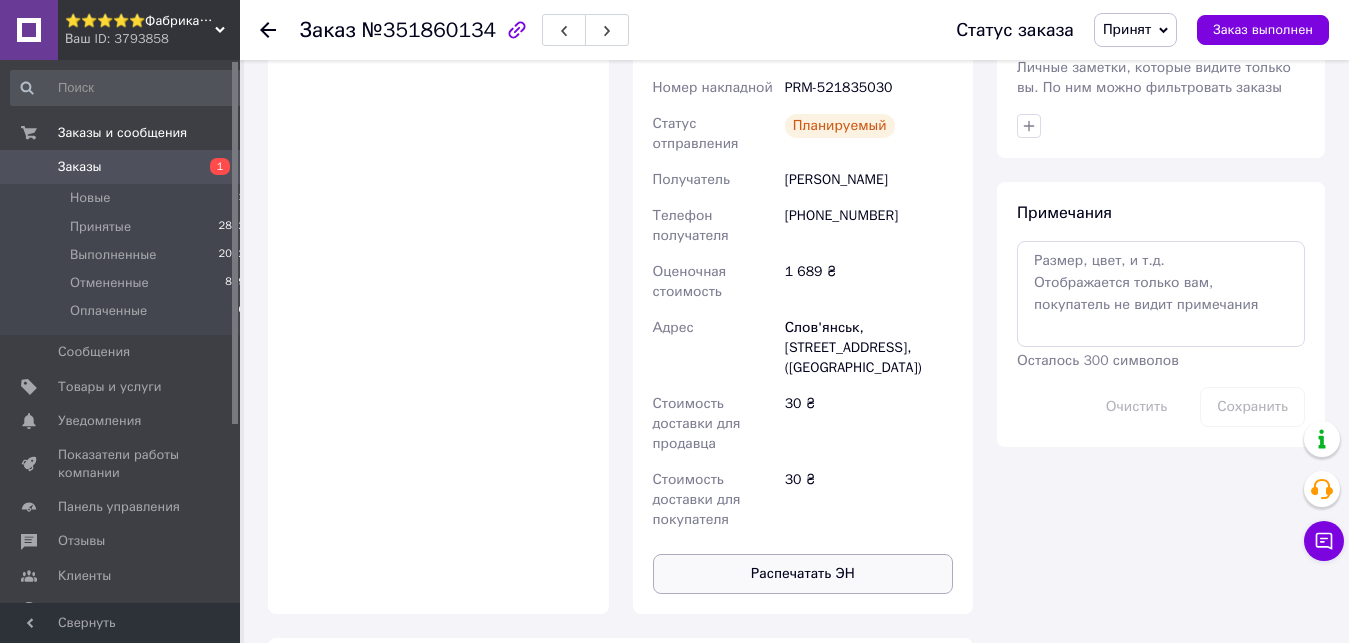 click on "Распечатать ЭН" at bounding box center (803, 574) 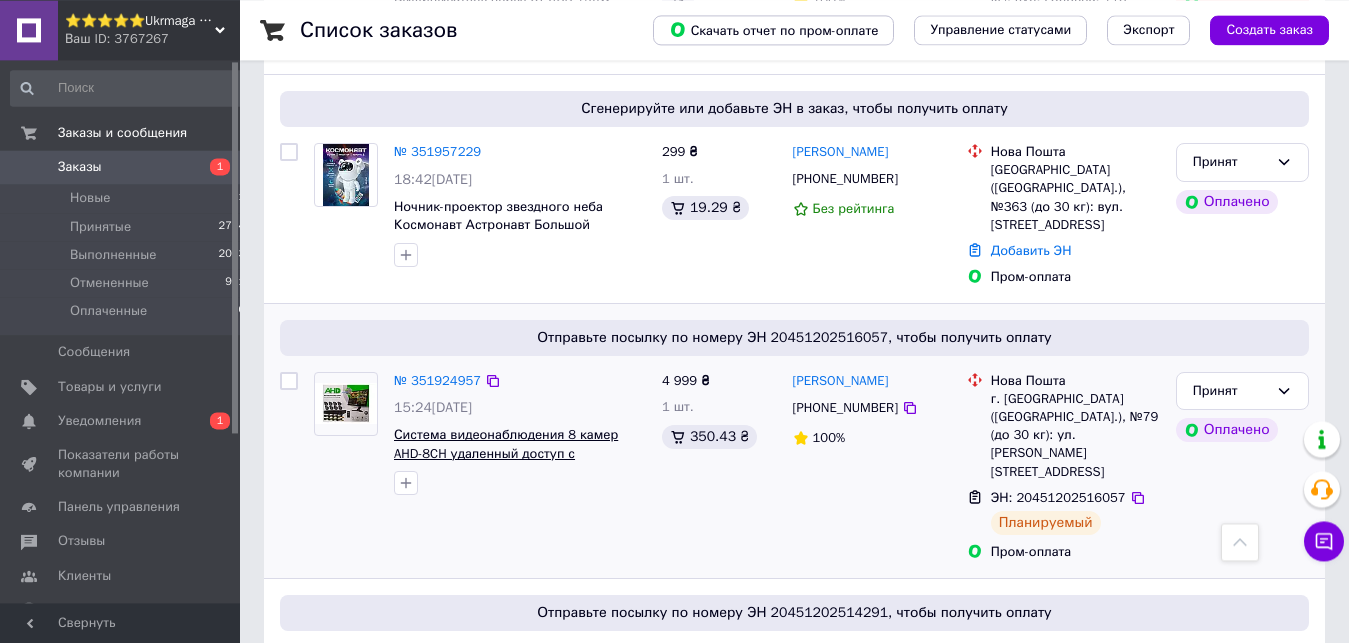 scroll, scrollTop: 1122, scrollLeft: 0, axis: vertical 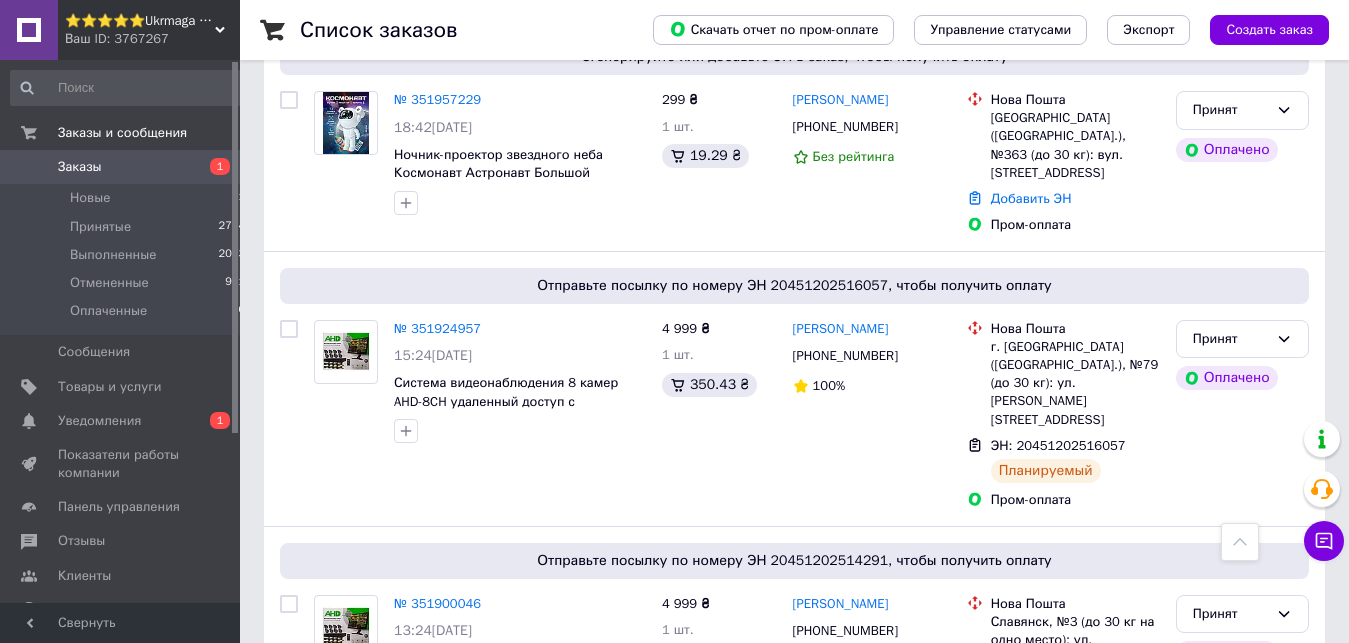 click on "Ваш ID: 3767267" at bounding box center (152, 39) 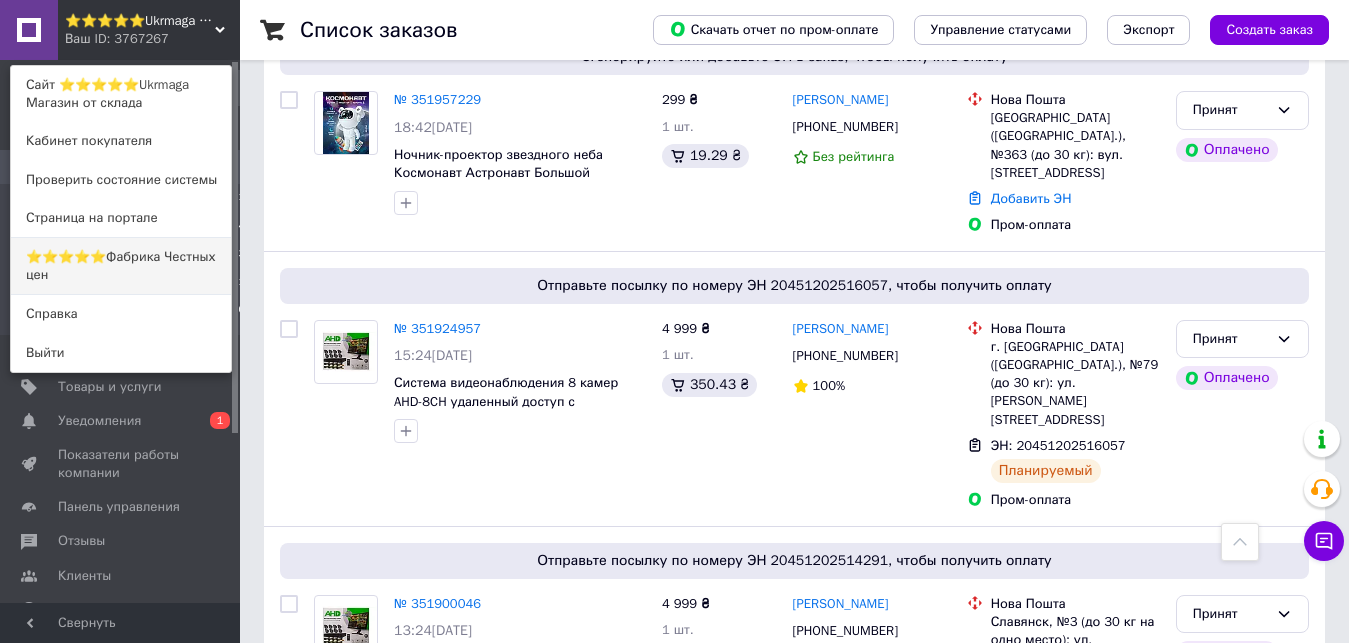 click on "⭐️⭐️⭐️⭐️⭐️Фабрика Честных цен" at bounding box center (121, 266) 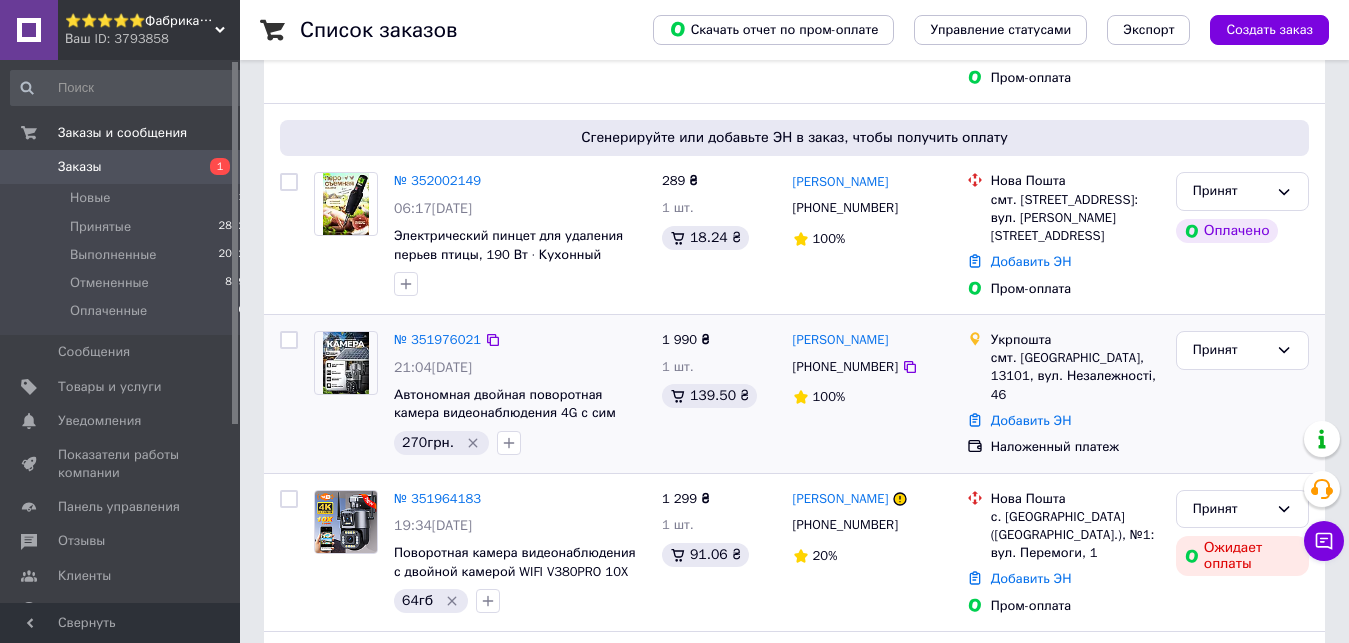 scroll, scrollTop: 408, scrollLeft: 0, axis: vertical 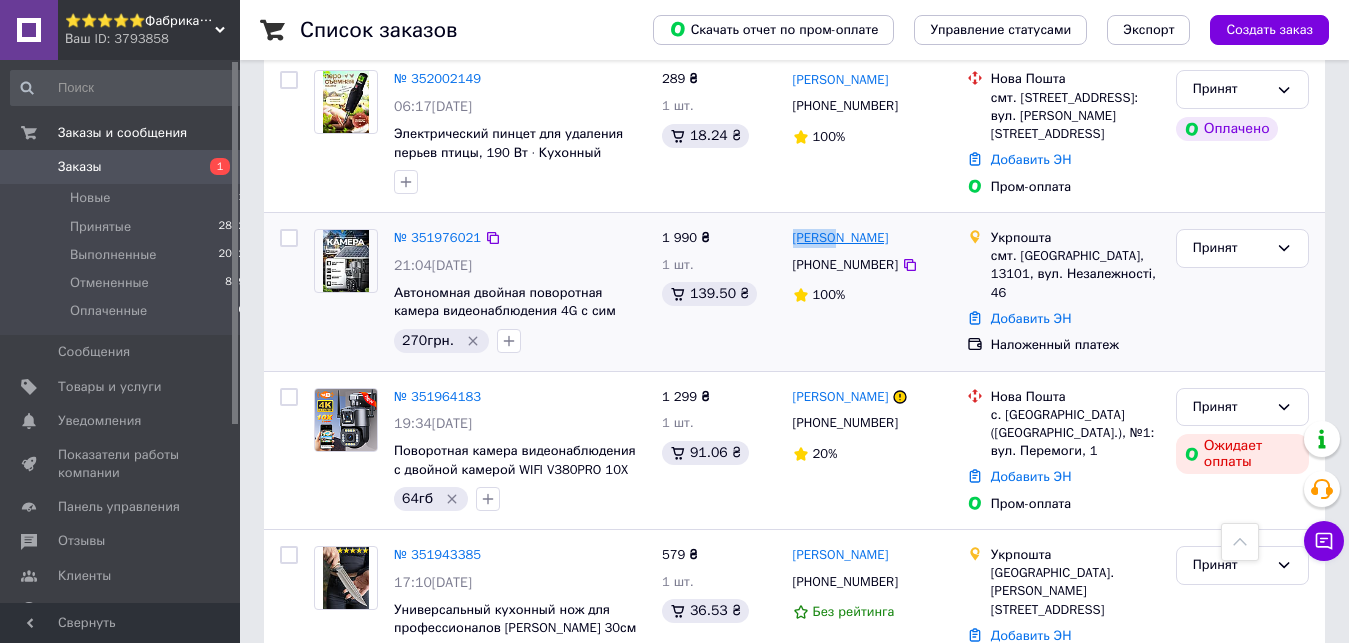 drag, startPoint x: 789, startPoint y: 222, endPoint x: 829, endPoint y: 222, distance: 40 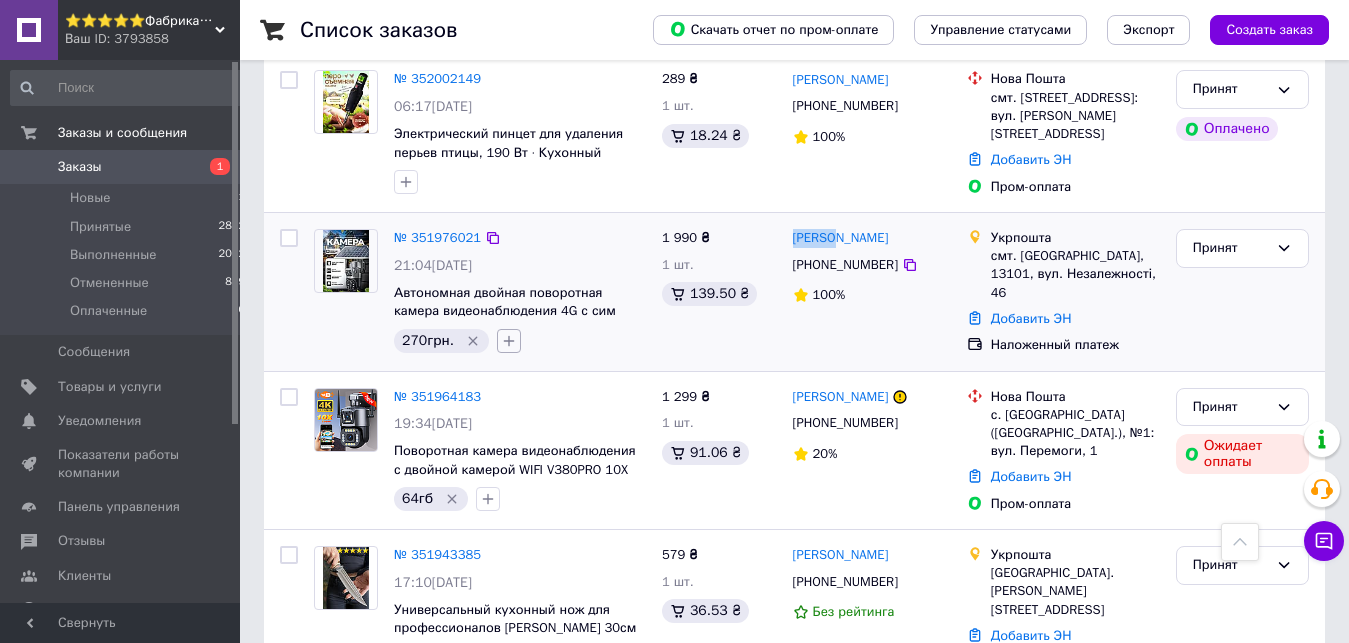 click 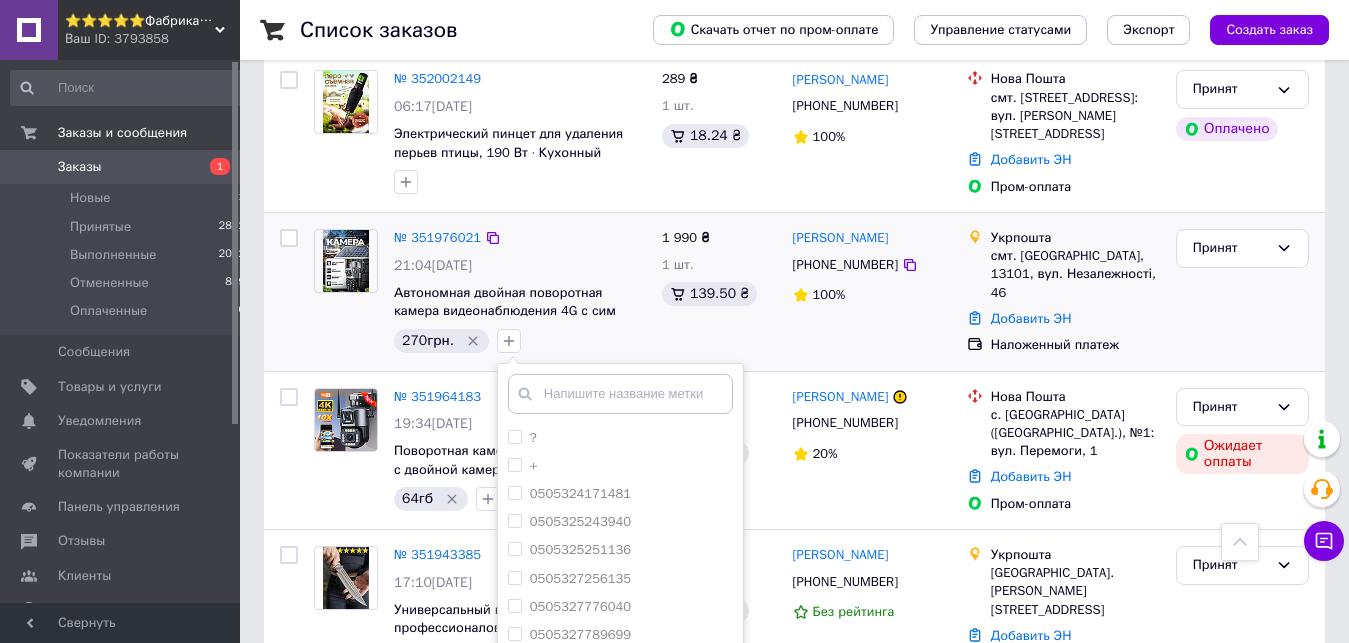 click at bounding box center (620, 394) 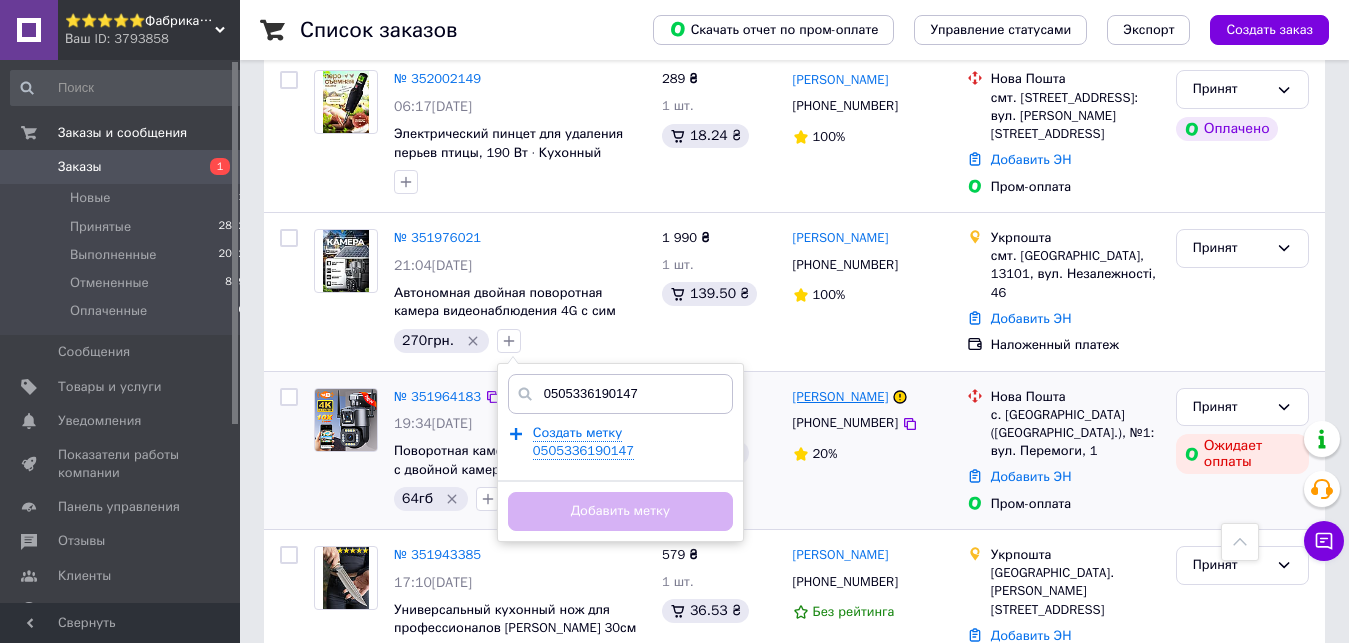 type on "0505336190147" 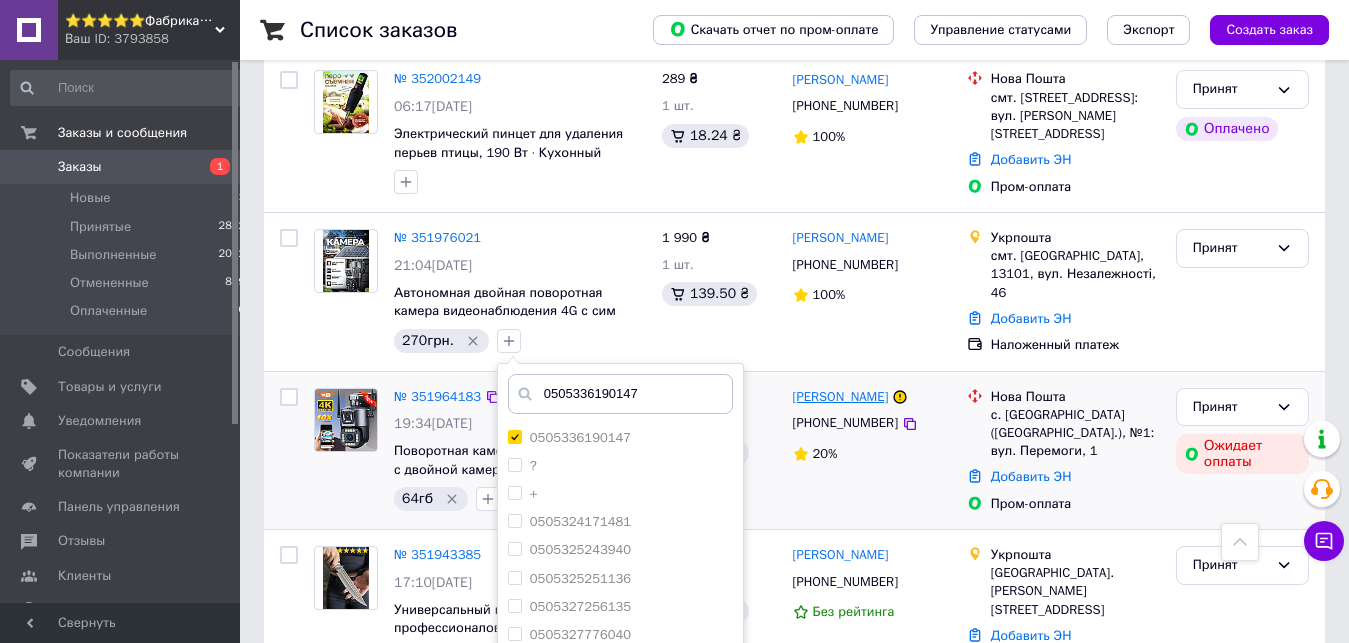 type 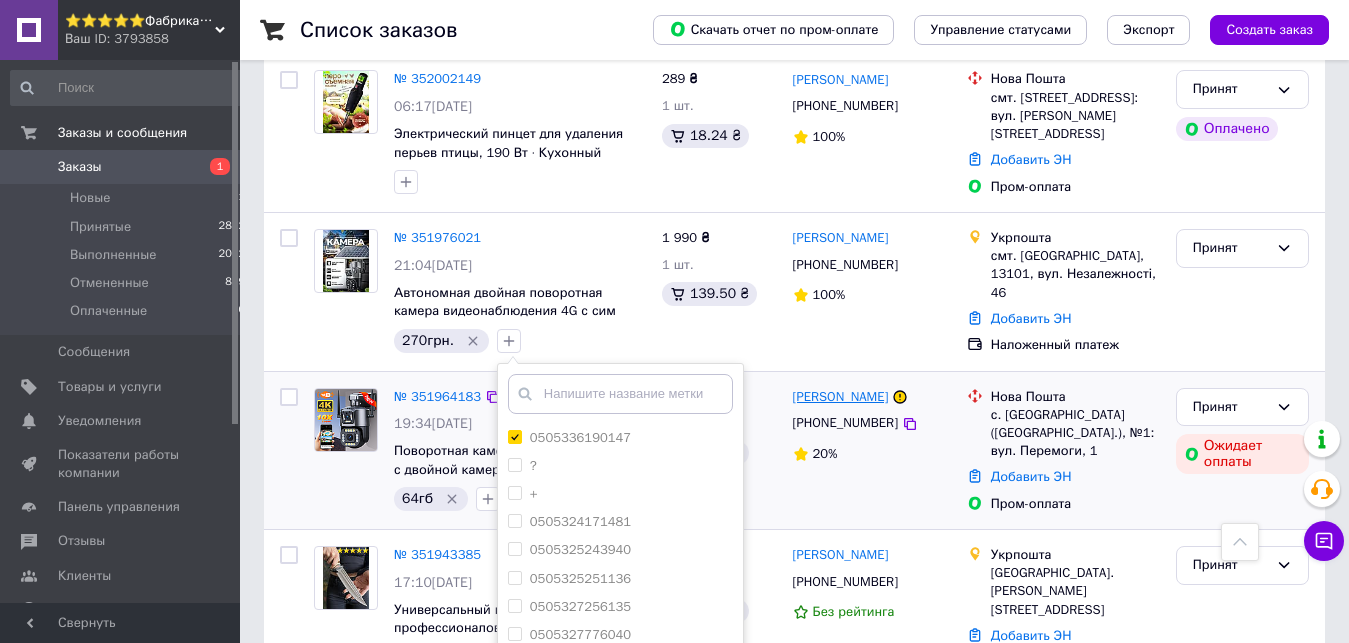 scroll, scrollTop: 612, scrollLeft: 0, axis: vertical 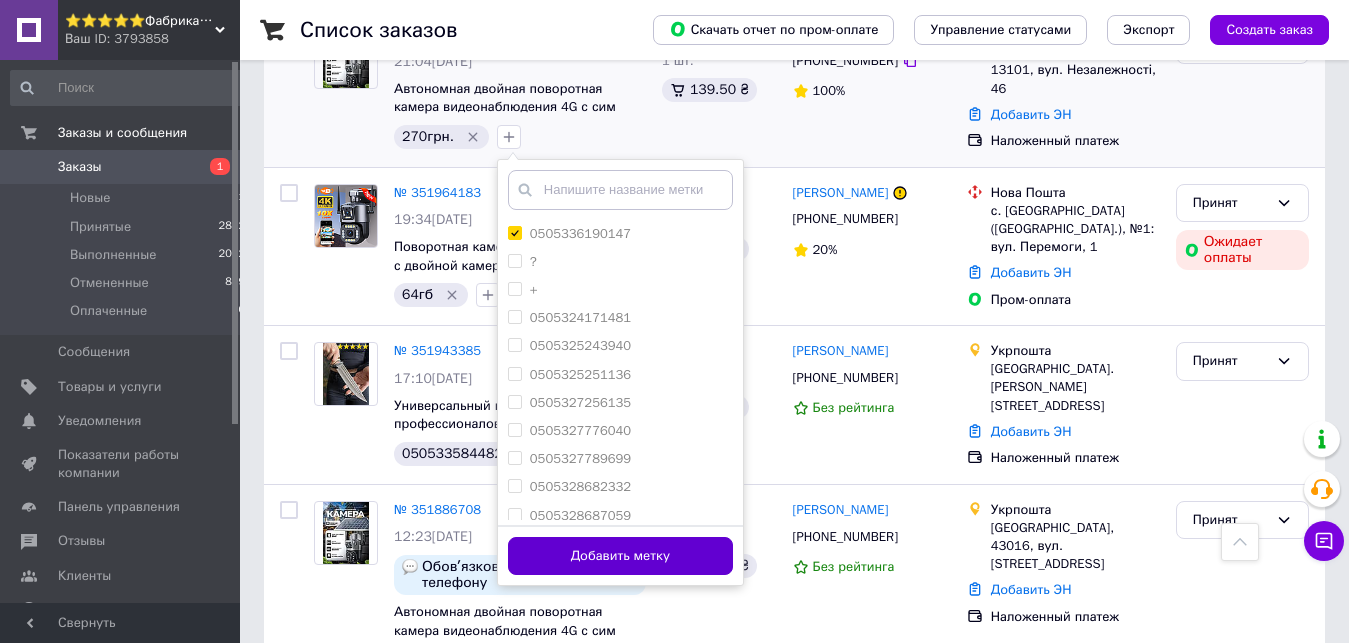 click on "Добавить метку" at bounding box center [620, 556] 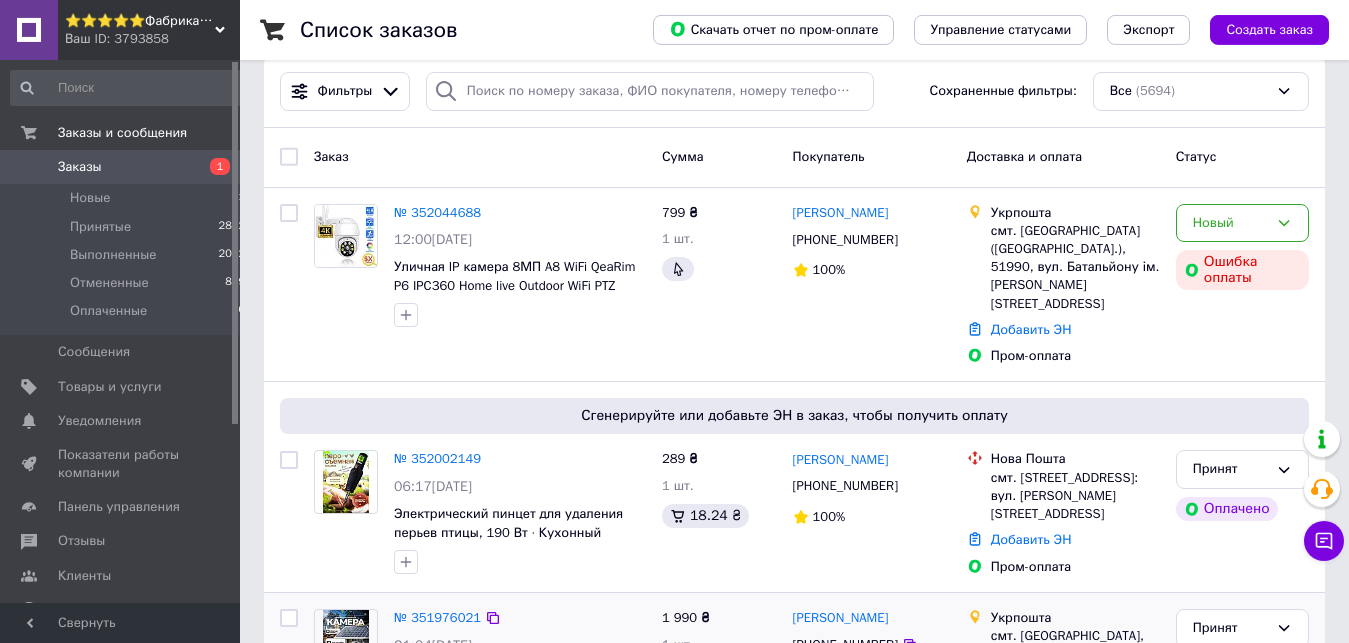 scroll, scrollTop: 0, scrollLeft: 0, axis: both 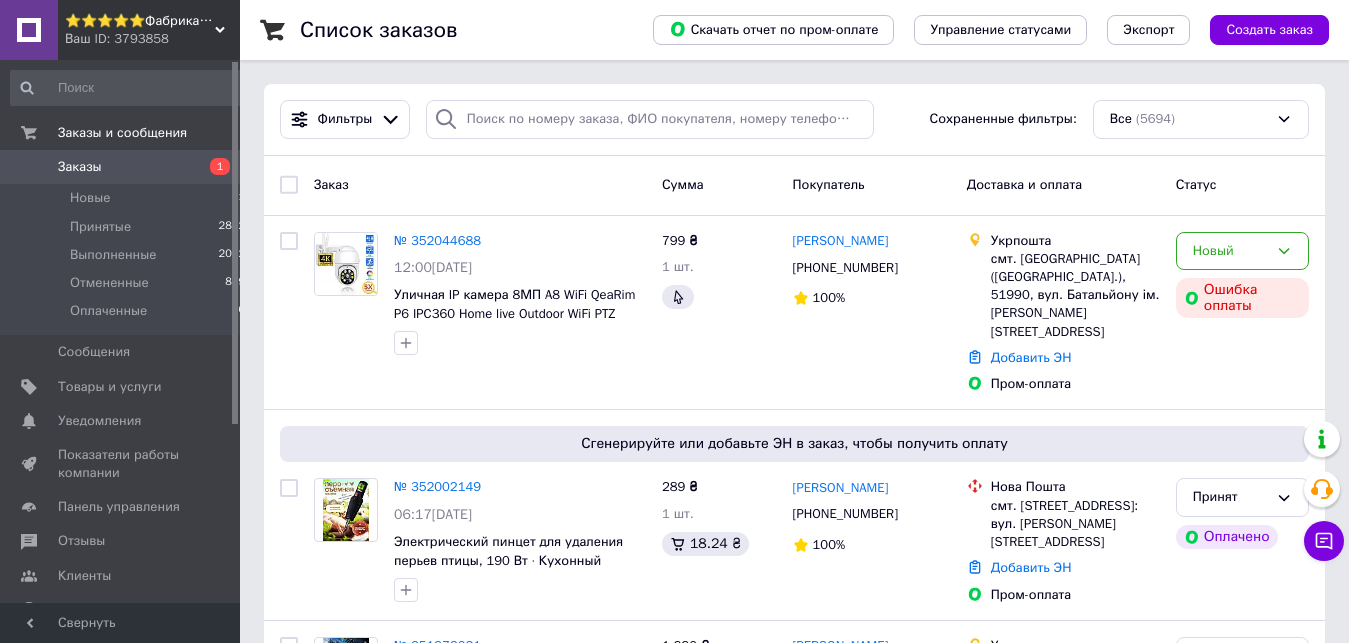 click on "Заказы 1" at bounding box center (128, 167) 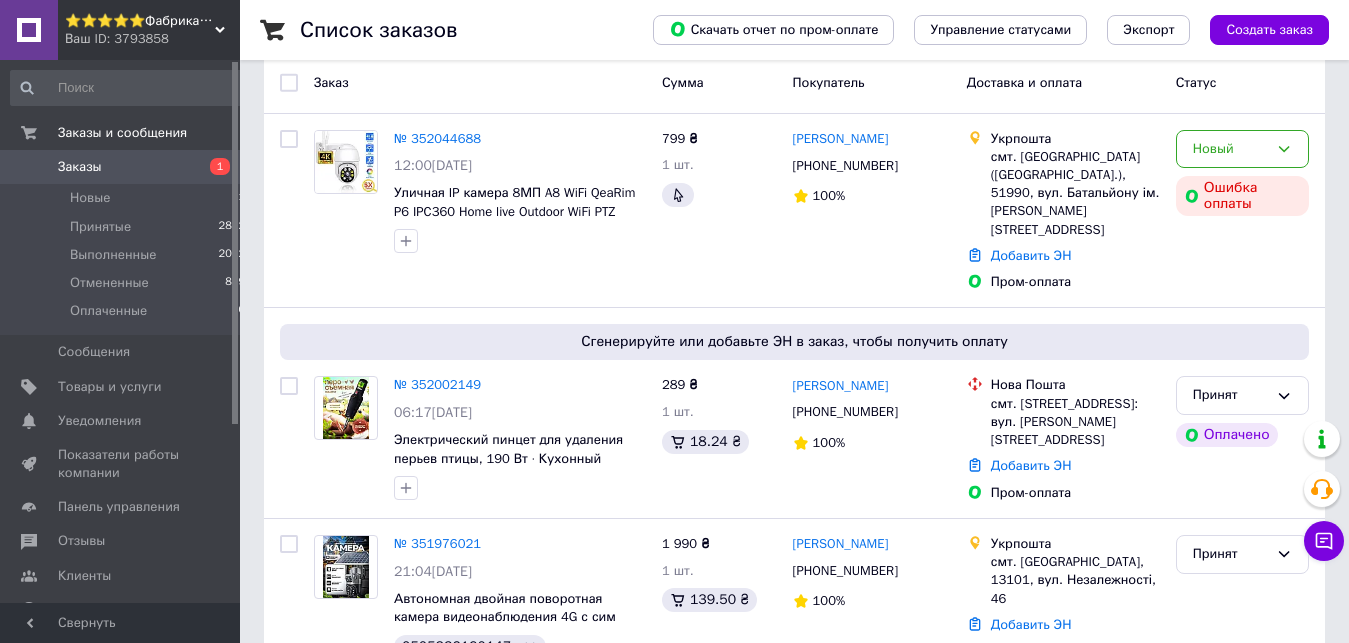 scroll, scrollTop: 0, scrollLeft: 0, axis: both 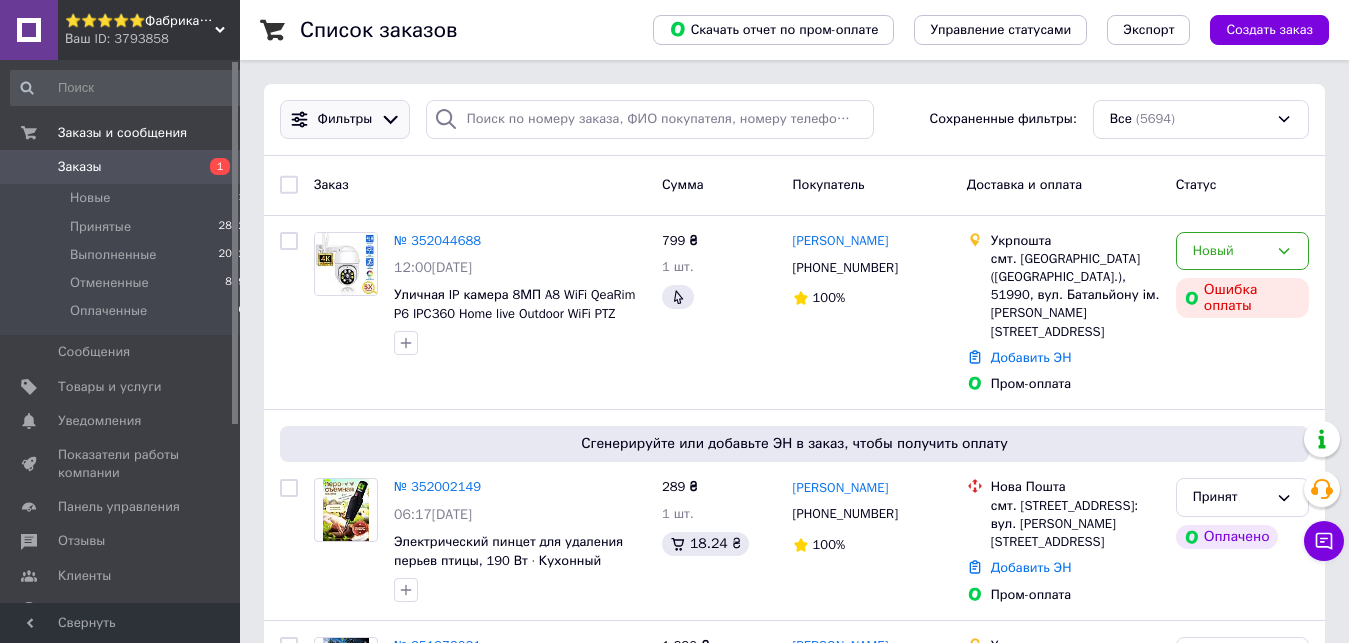 click on "Фильтры" at bounding box center (345, 119) 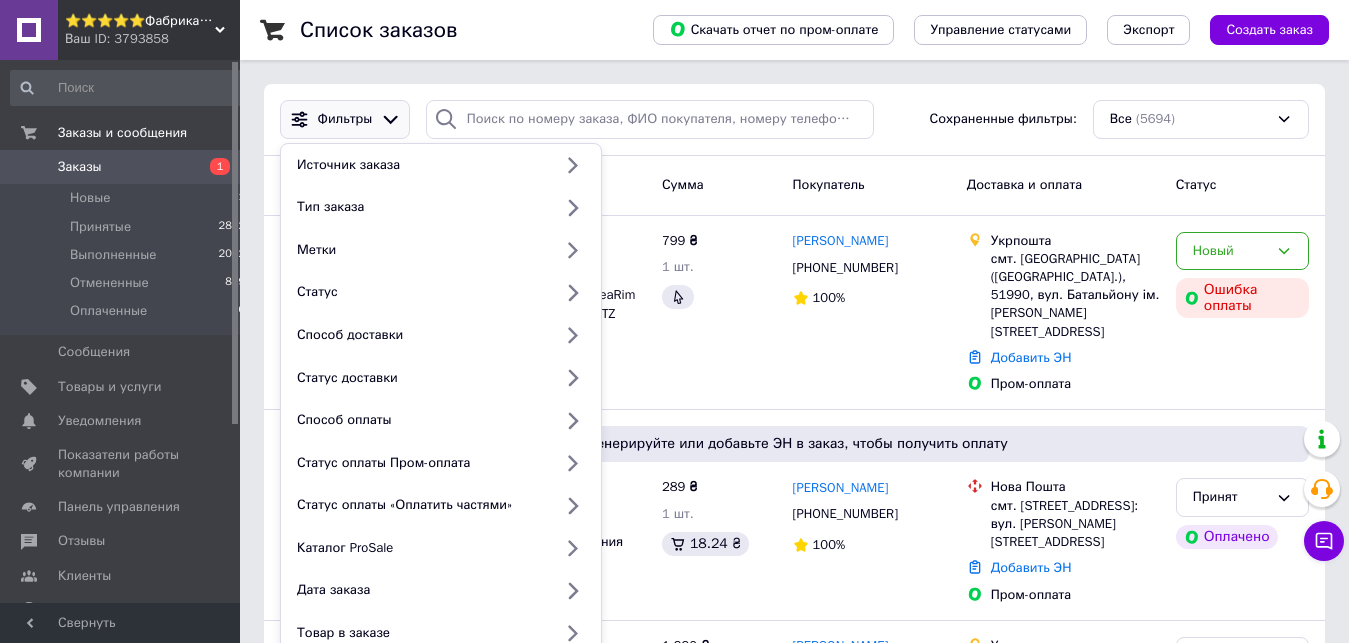 click on "Фильтры" at bounding box center (345, 119) 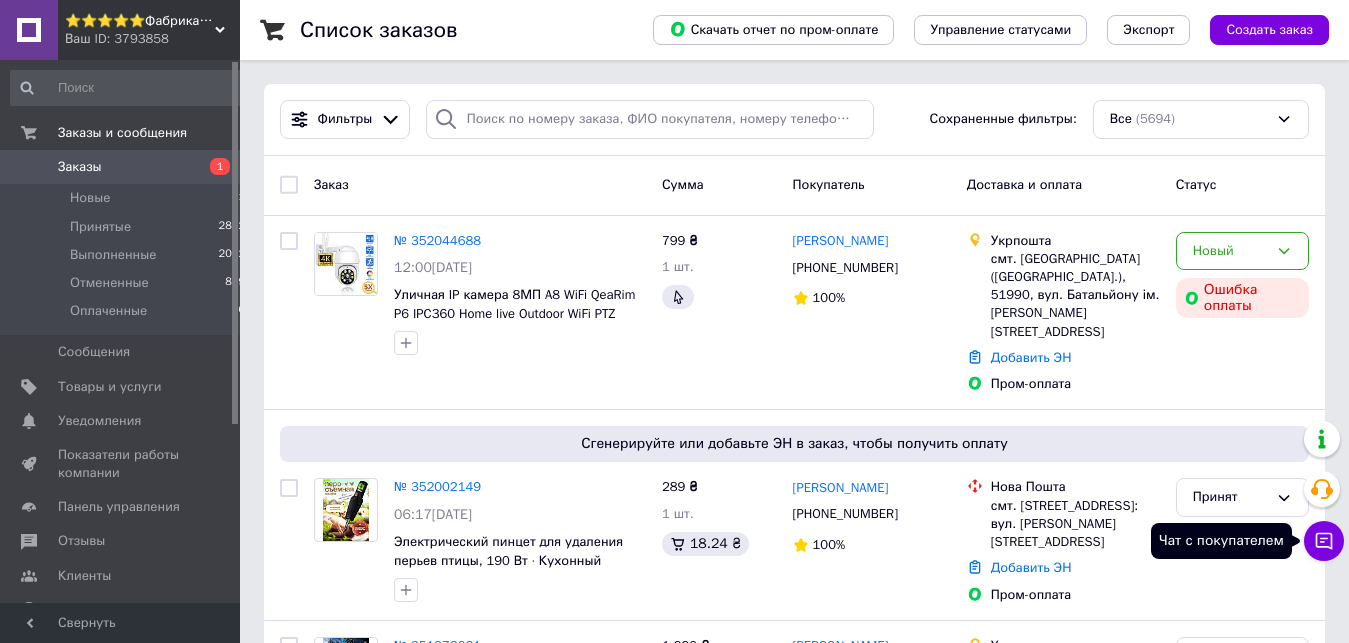 click 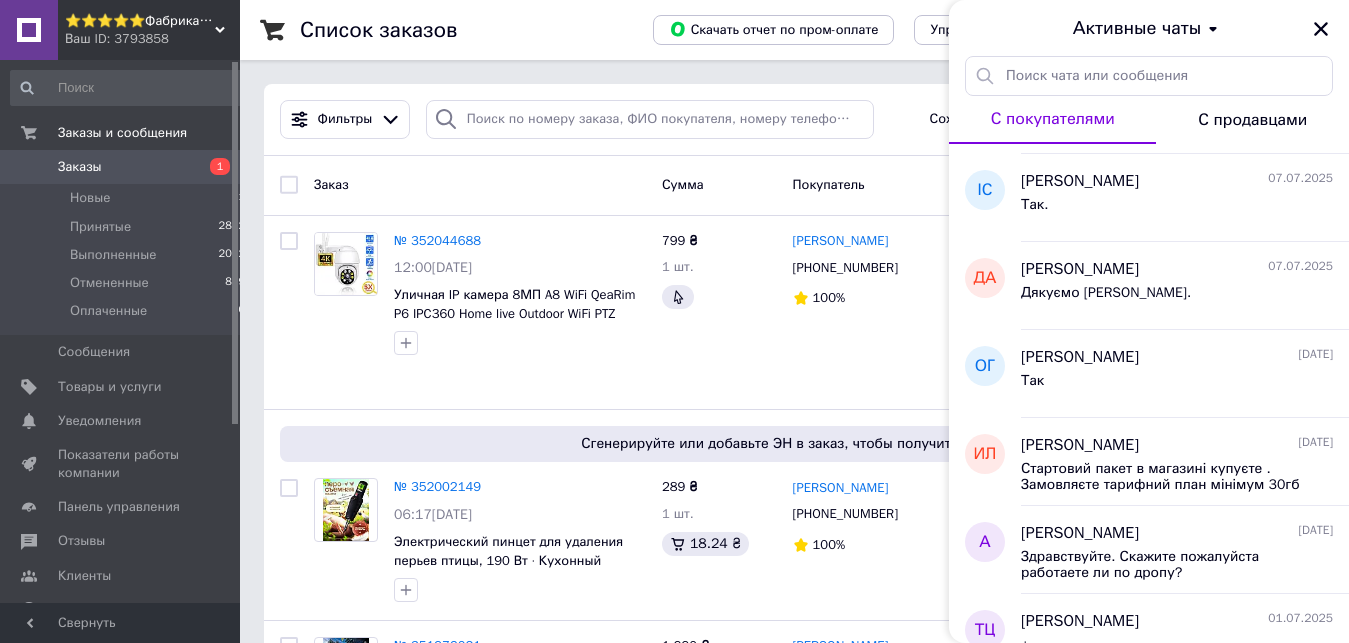 scroll, scrollTop: 0, scrollLeft: 0, axis: both 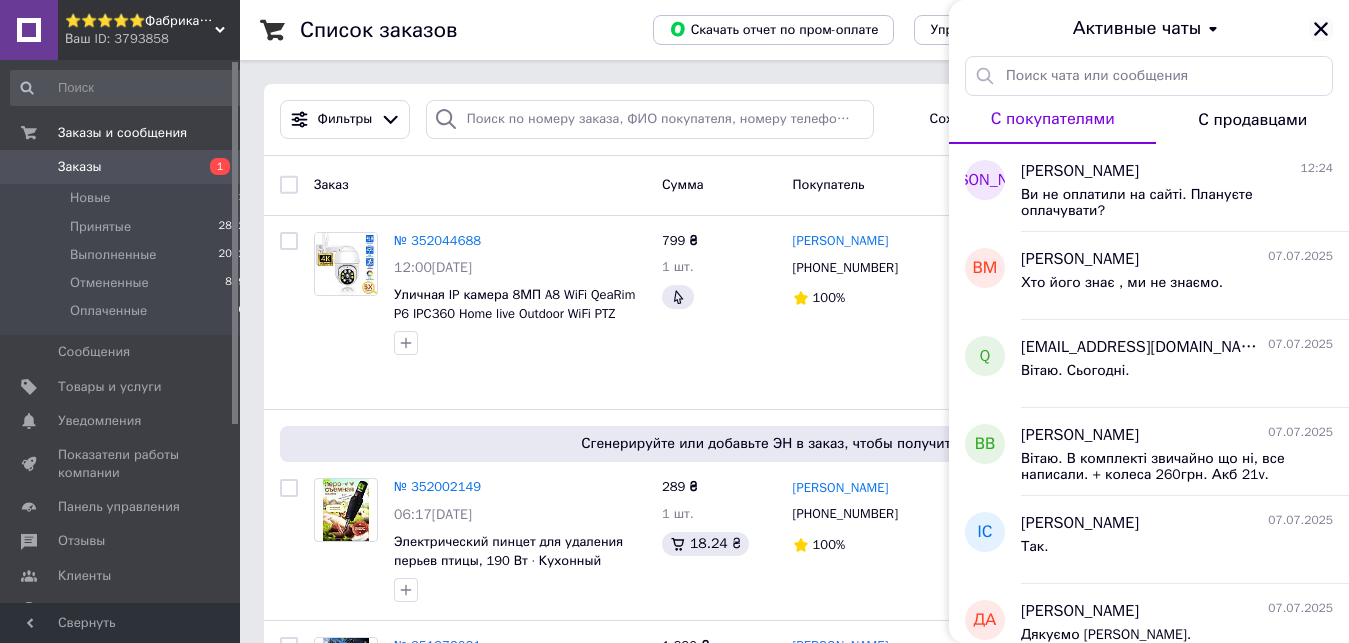 click 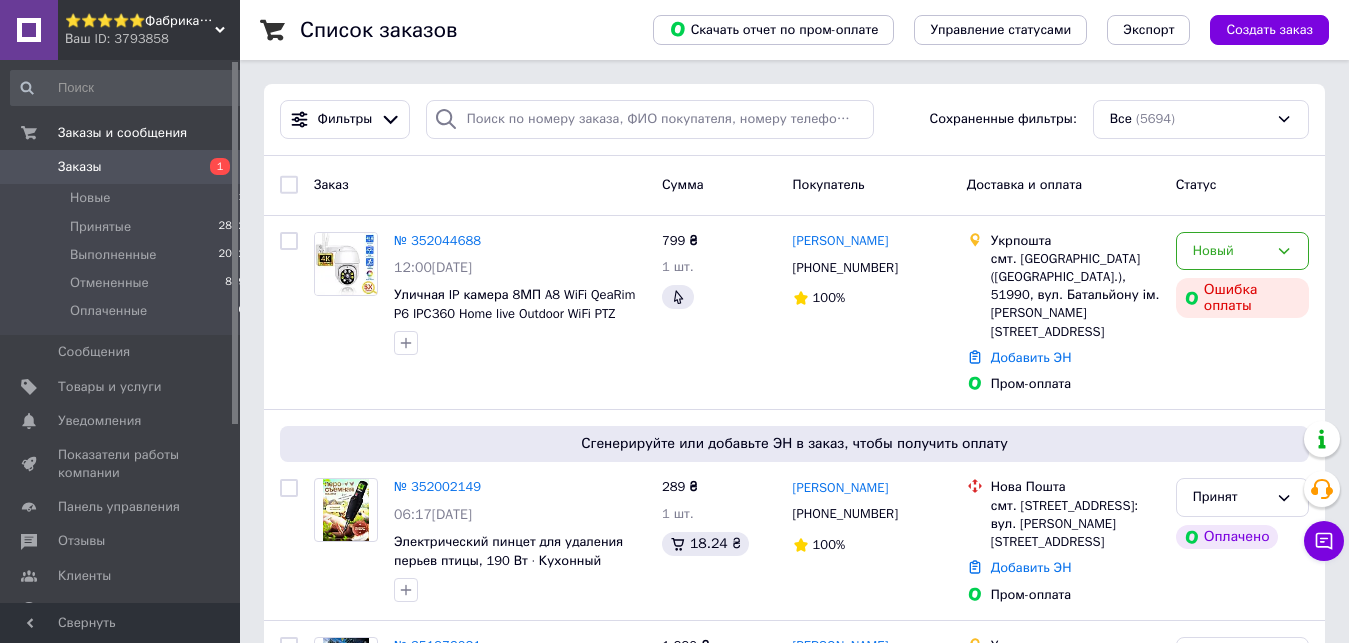 click on "Ваш ID: 3793858" at bounding box center [152, 39] 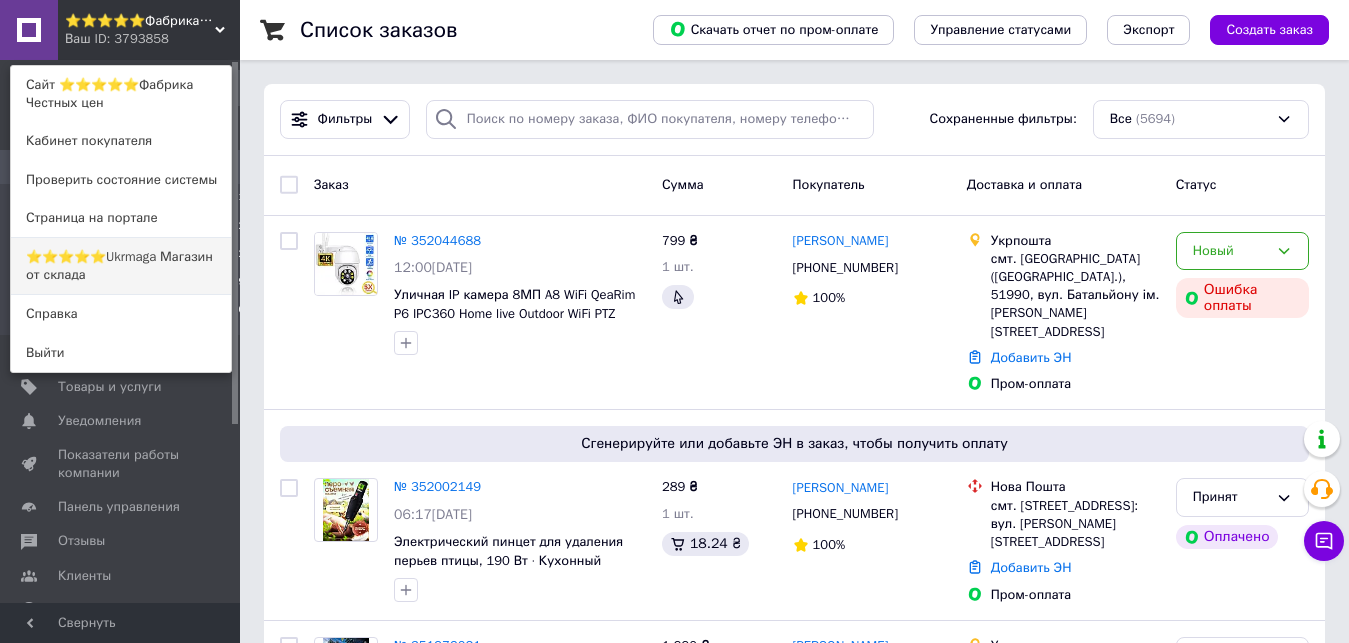 click on "⭐️⭐️⭐️⭐️⭐️Ukrmaga Магазин от склада" at bounding box center (121, 266) 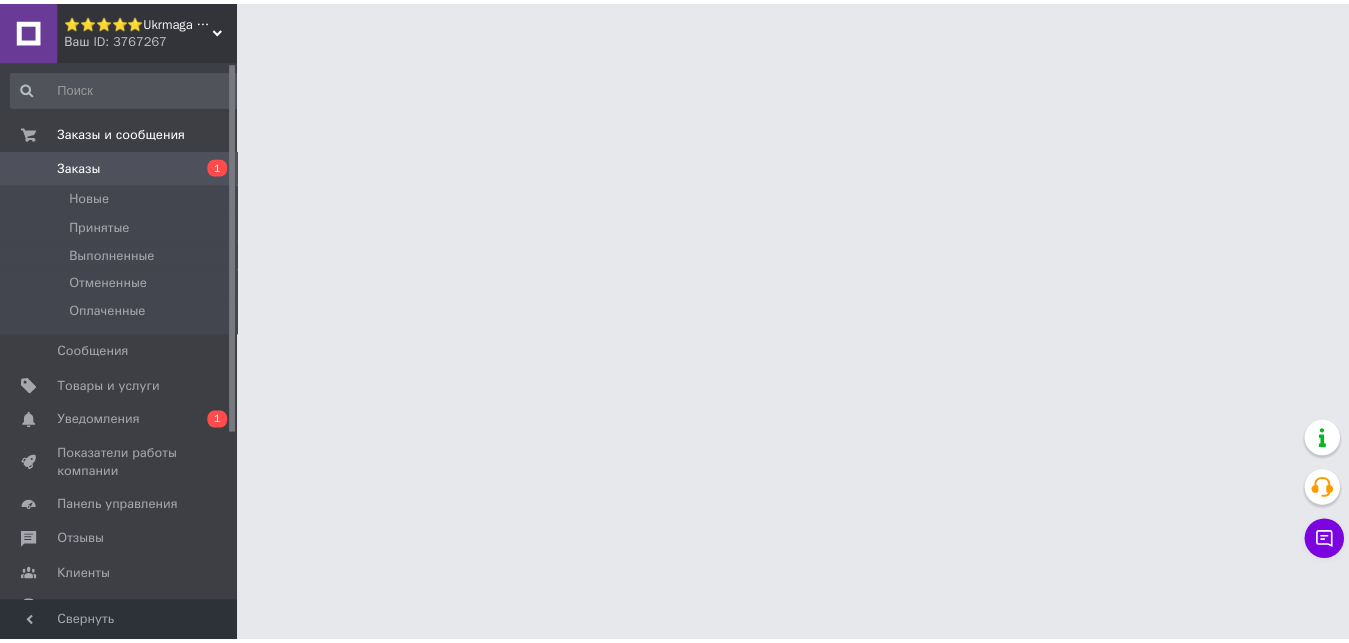 scroll, scrollTop: 0, scrollLeft: 0, axis: both 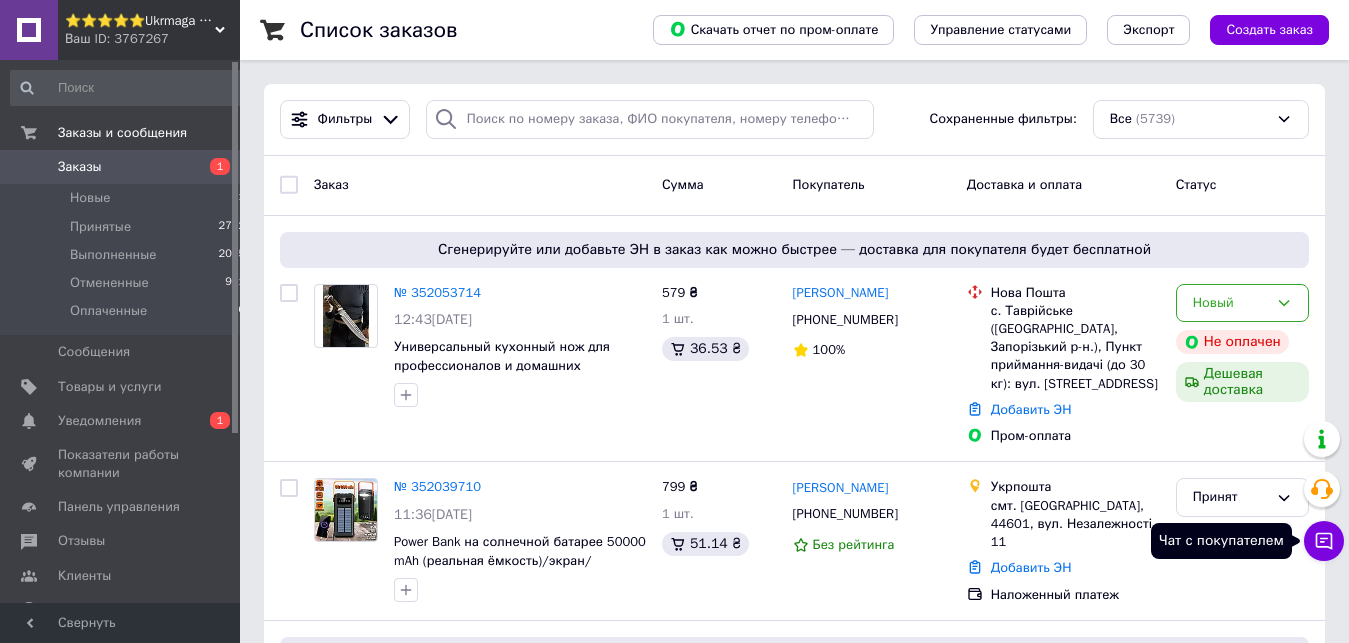 click 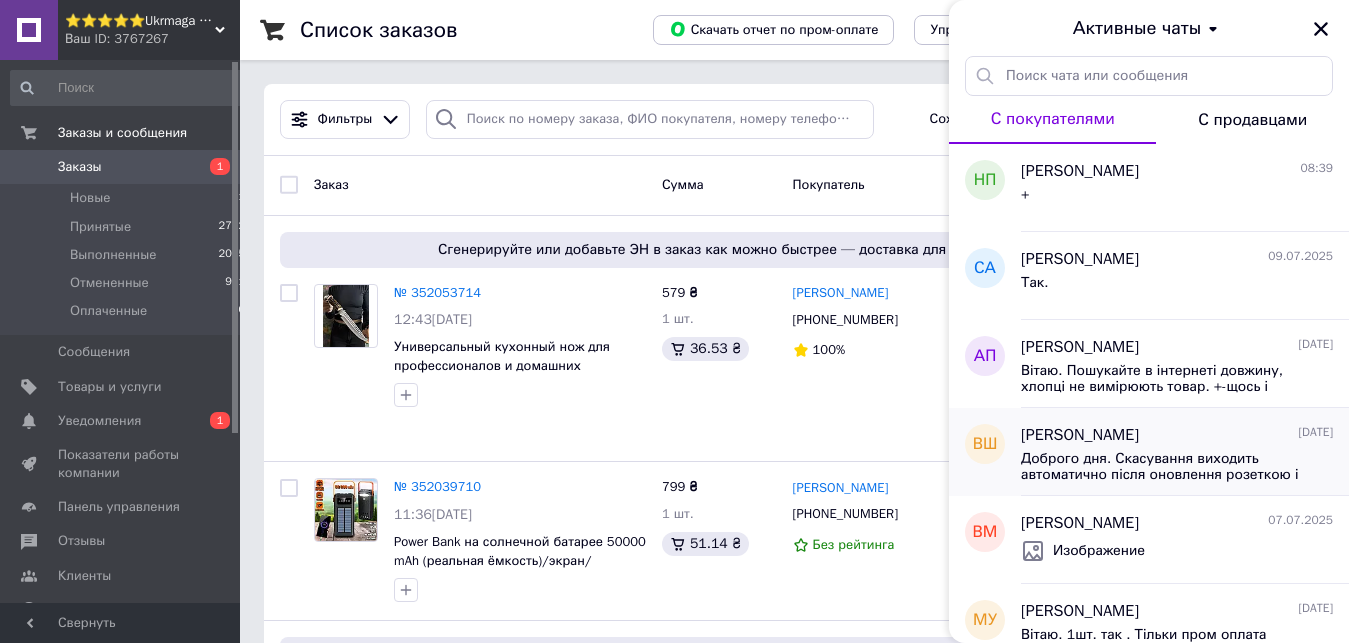 click on "Доброго дня.
Скасування виходить автоматично після оновлення розеткою і час руху товару назад. Очікуйте зарахування  коштів.
Мирного неба!" at bounding box center (1163, 467) 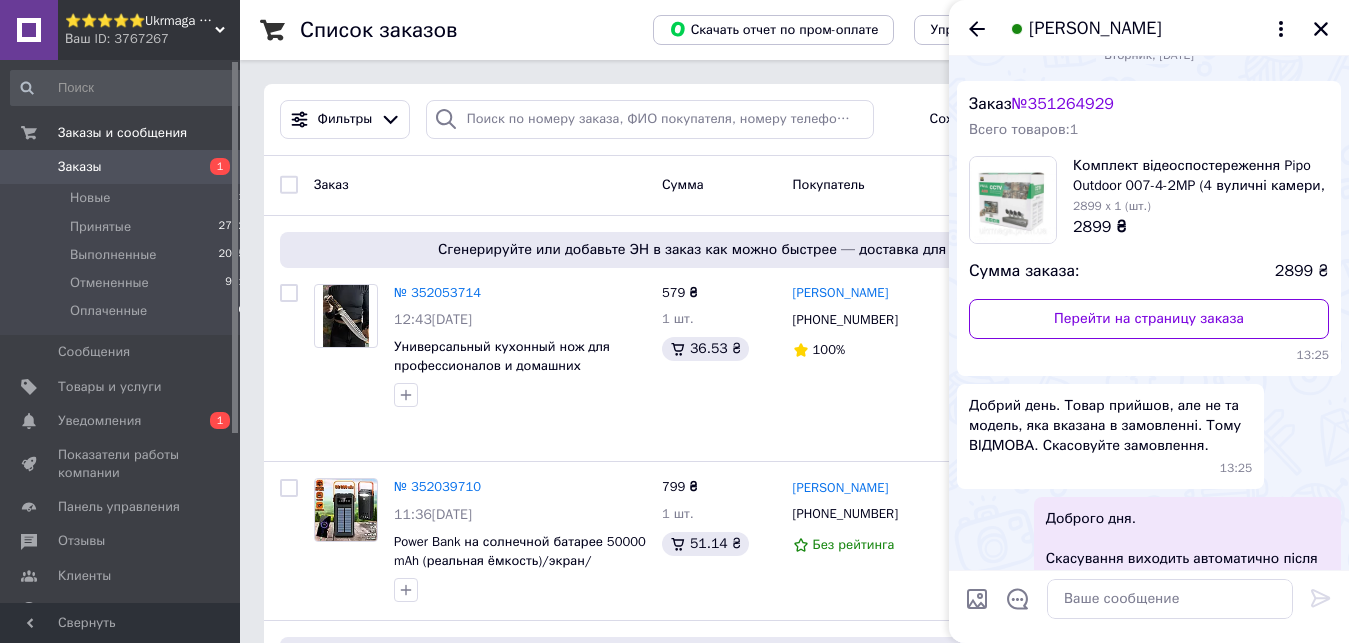 scroll, scrollTop: 0, scrollLeft: 0, axis: both 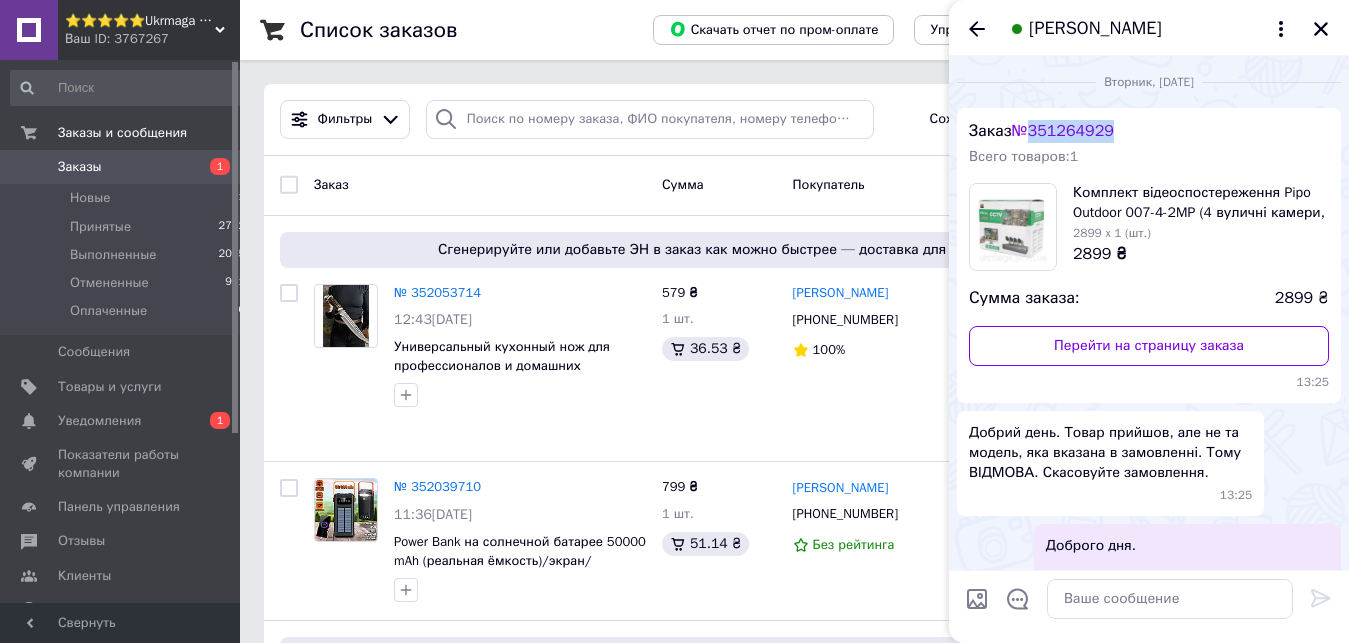drag, startPoint x: 1128, startPoint y: 134, endPoint x: 1037, endPoint y: 128, distance: 91.197586 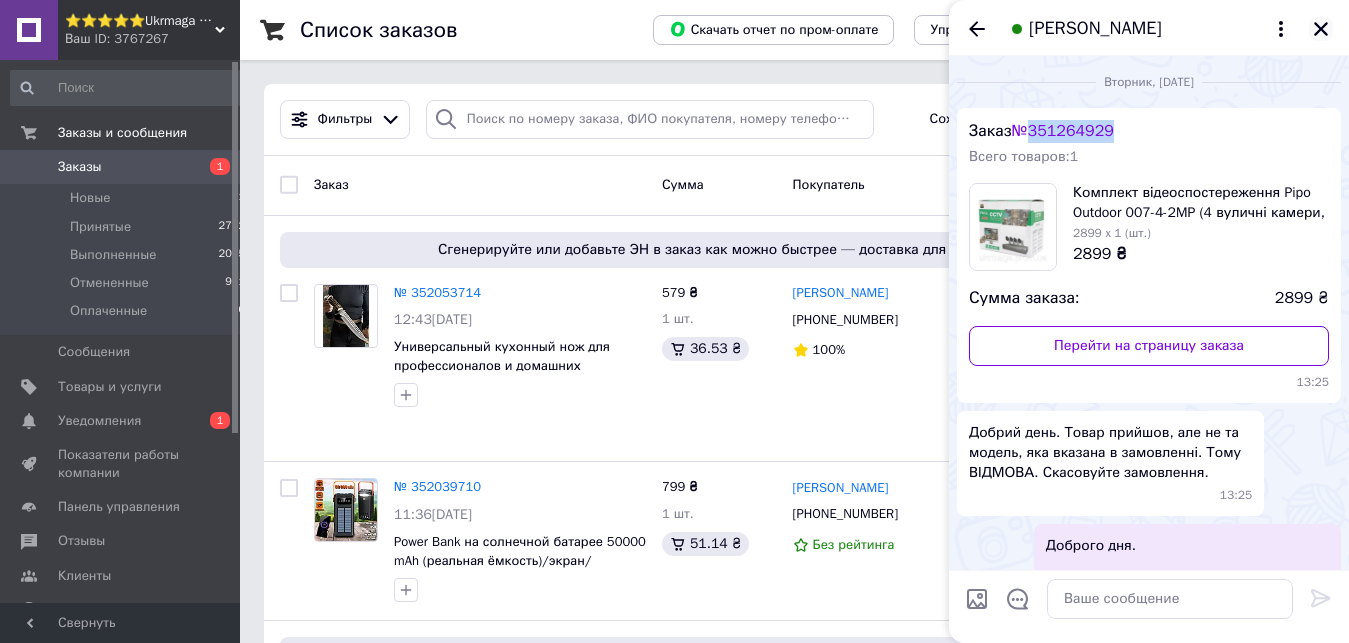 click at bounding box center [1321, 29] 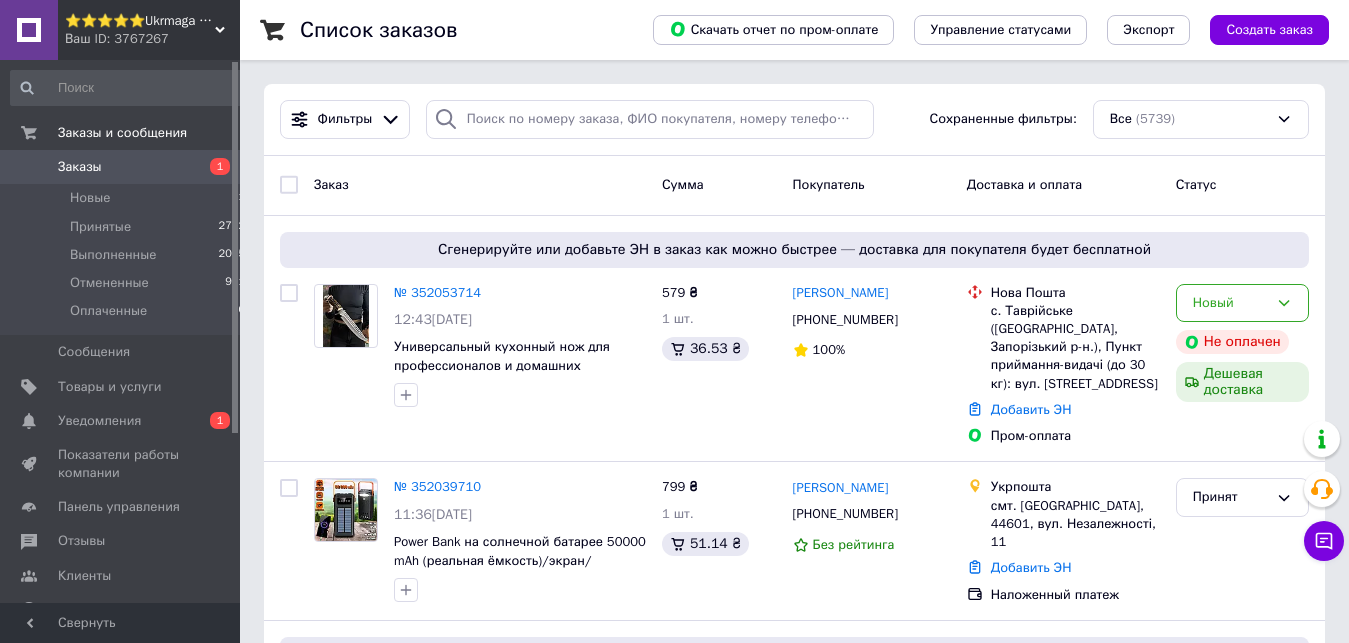 drag, startPoint x: 724, startPoint y: 139, endPoint x: 732, endPoint y: 127, distance: 14.422205 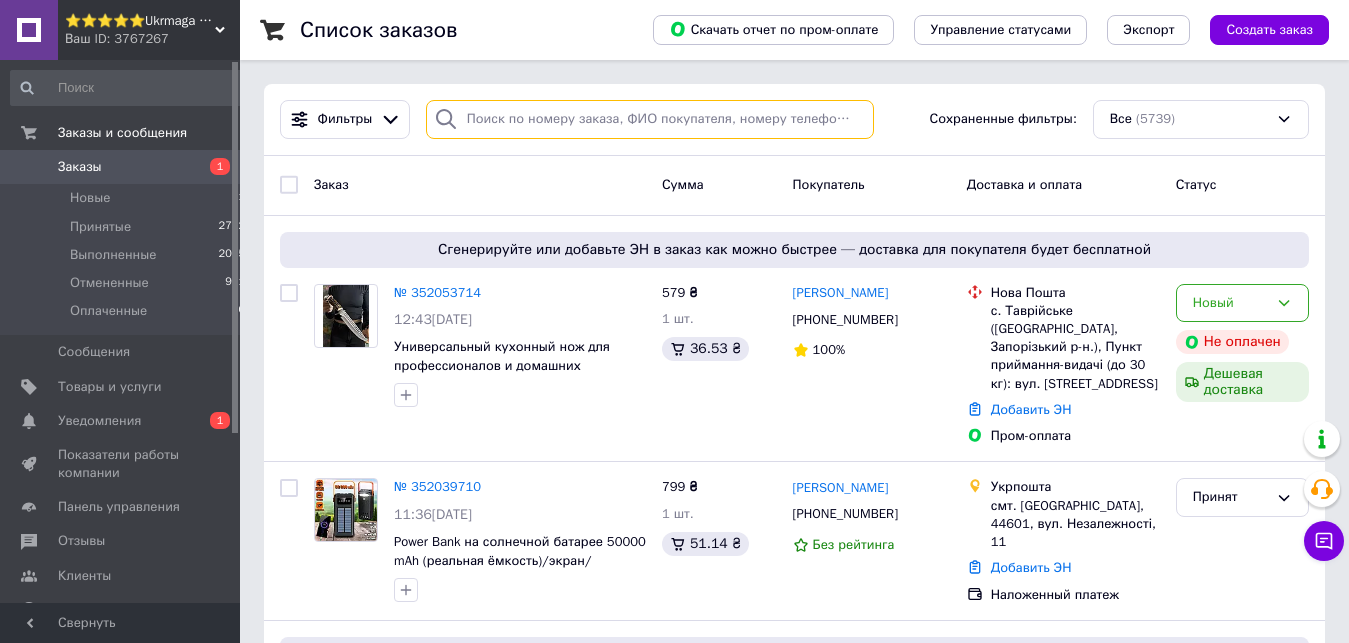 click at bounding box center [650, 119] 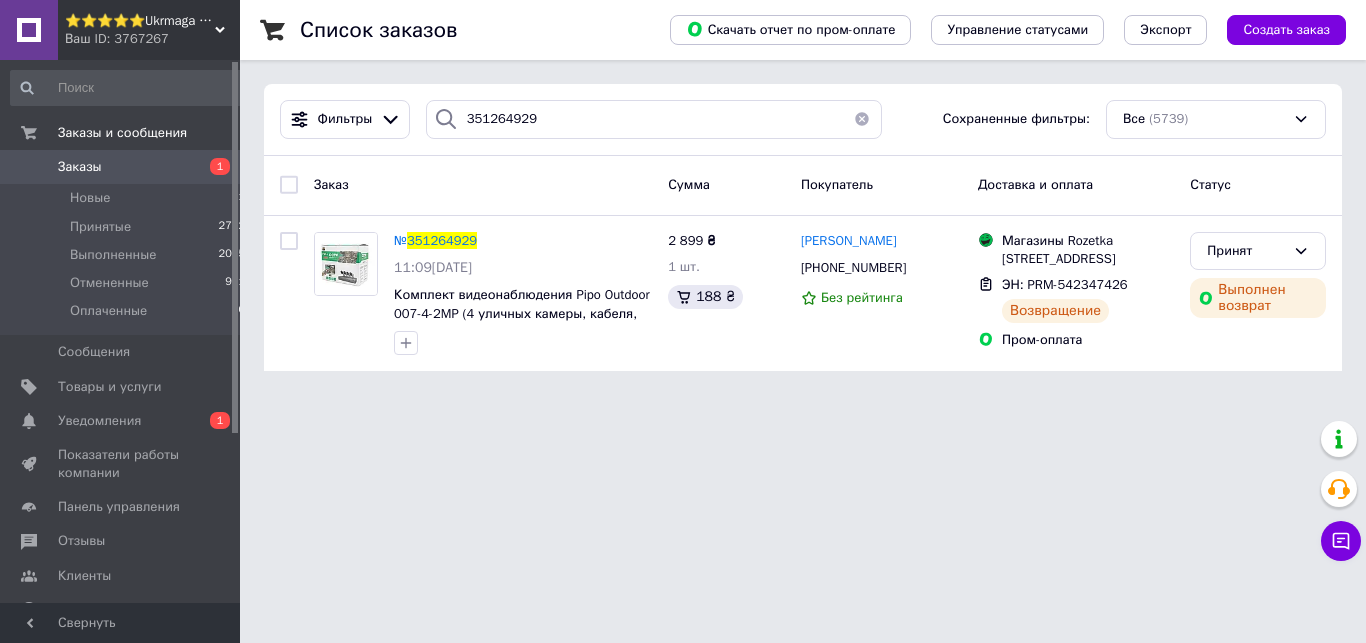 click on "Заказы" at bounding box center [121, 167] 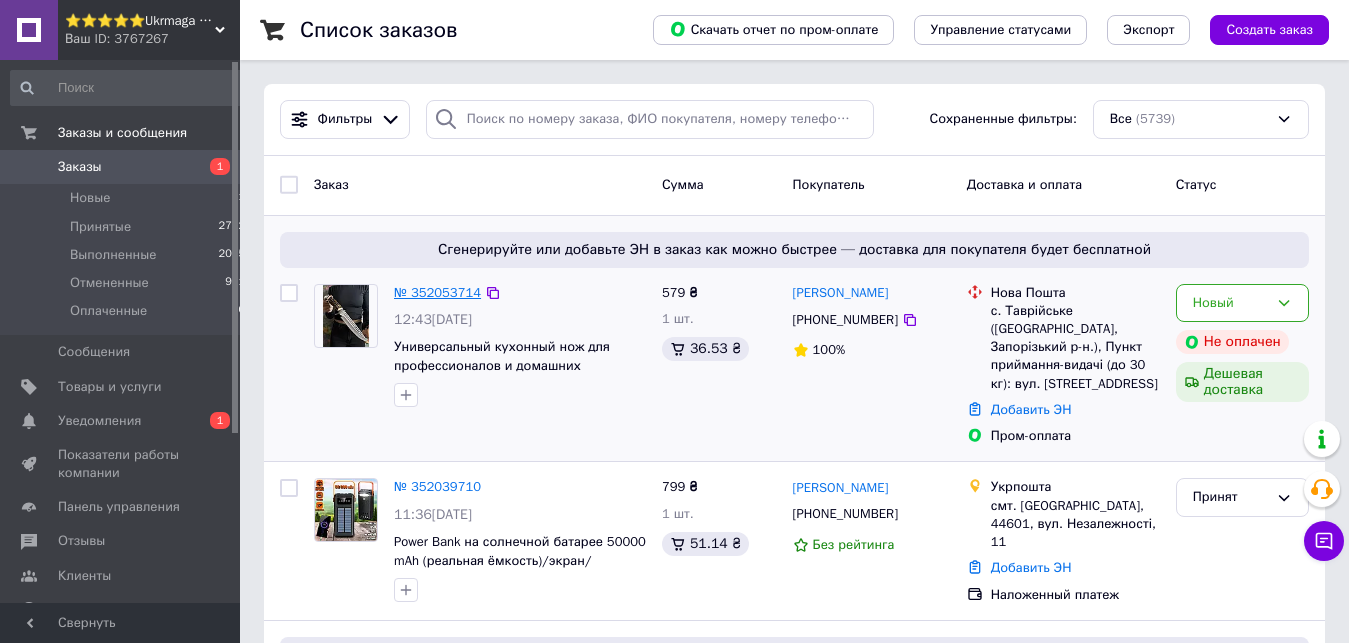click on "№ 352053714" at bounding box center (437, 292) 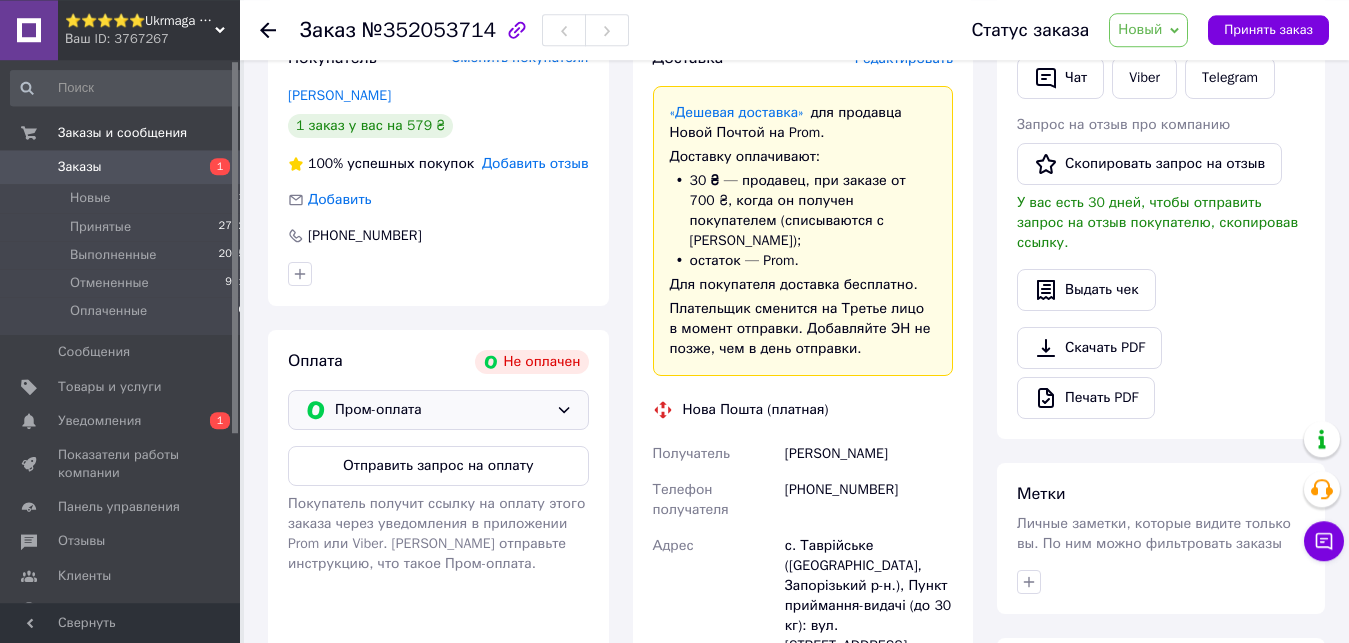 scroll, scrollTop: 459, scrollLeft: 0, axis: vertical 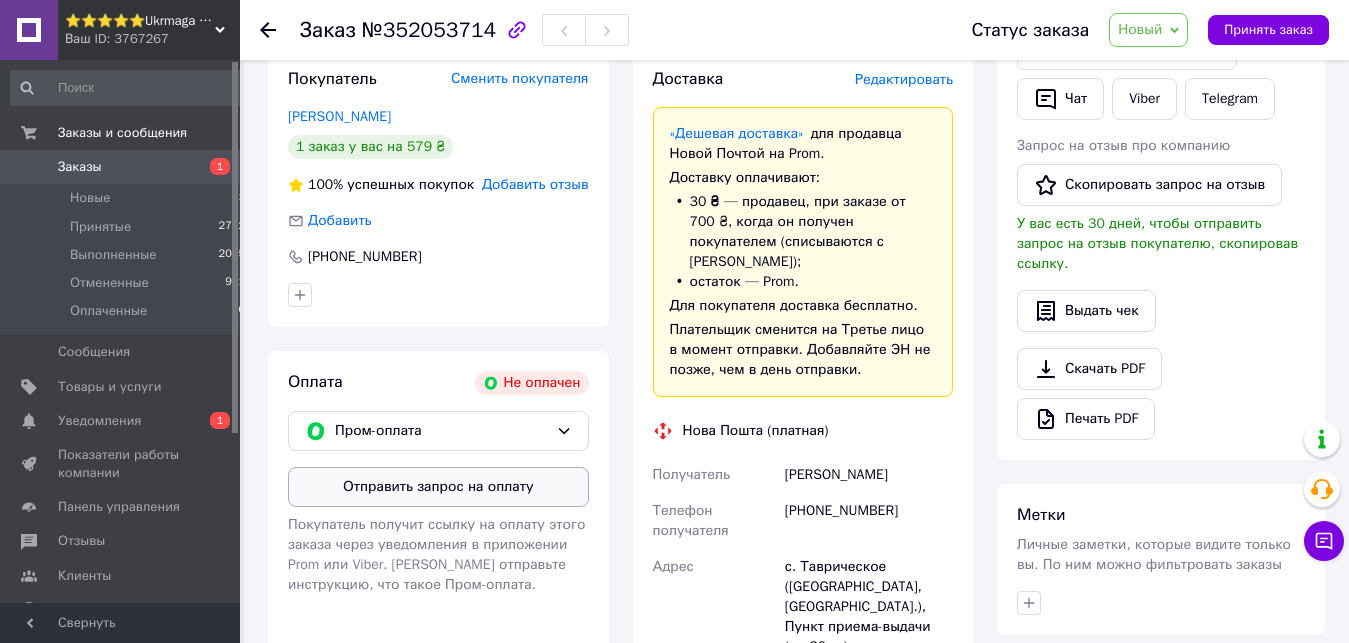 click on "Отправить запрос на оплату" at bounding box center [438, 487] 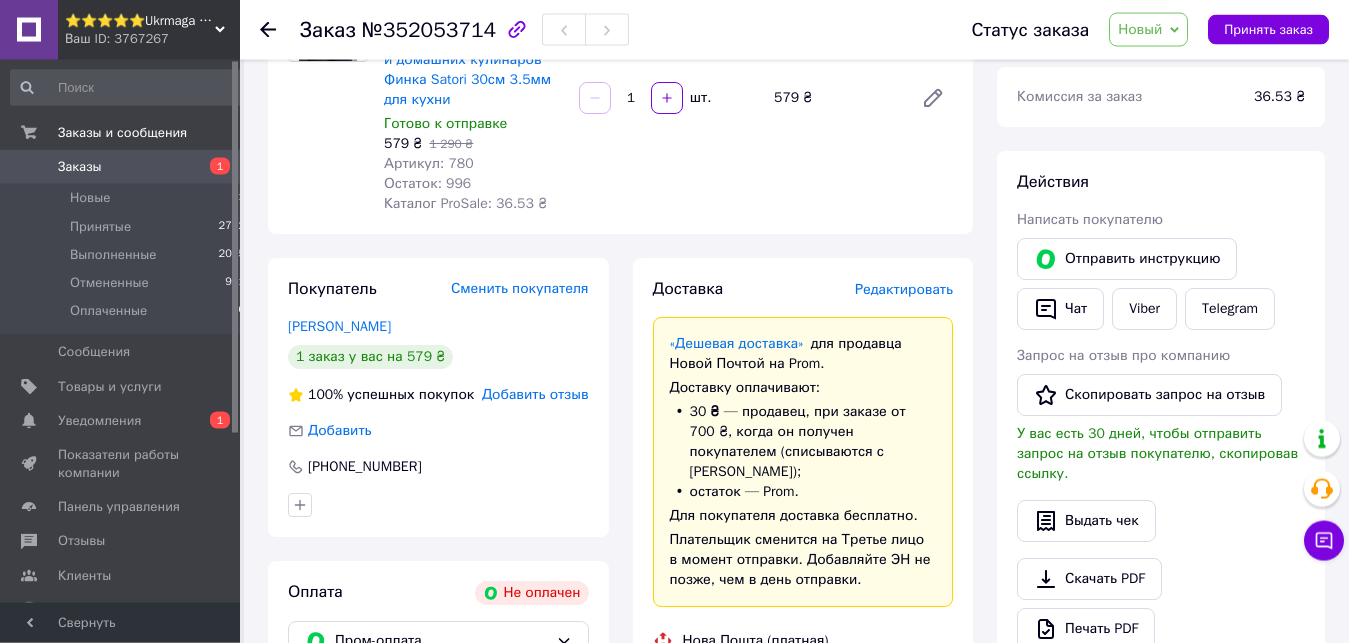 scroll, scrollTop: 153, scrollLeft: 0, axis: vertical 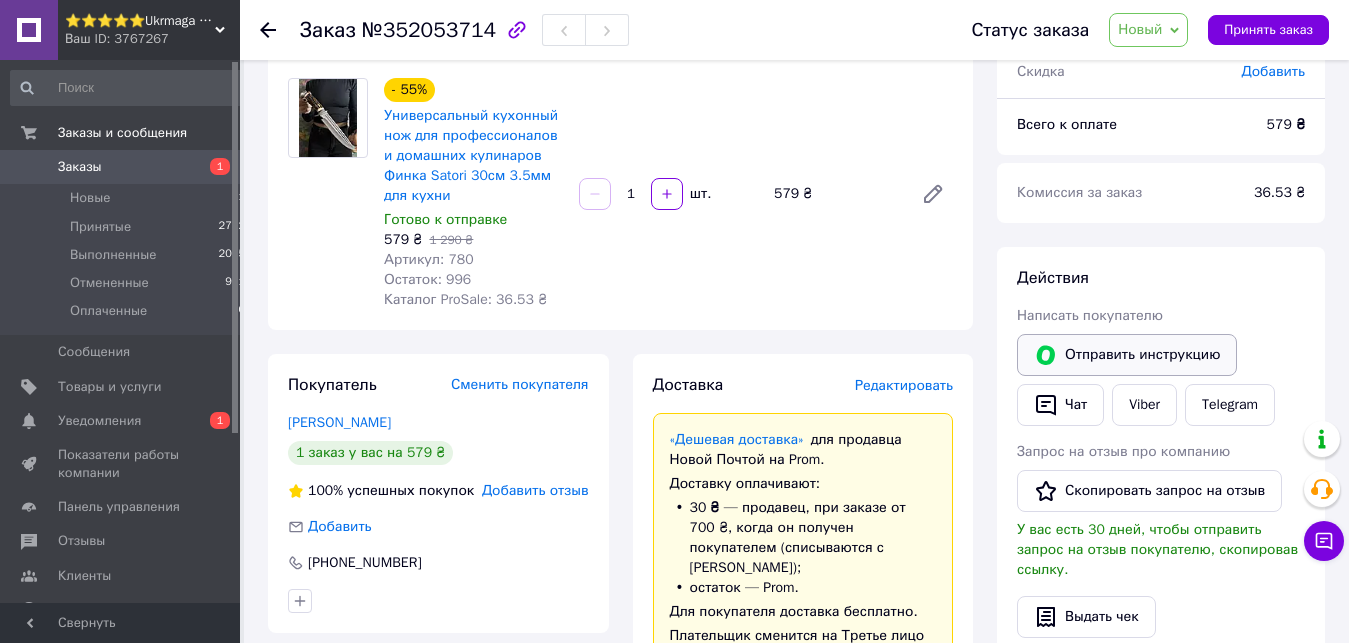 click on "Отправить инструкцию" at bounding box center [1127, 355] 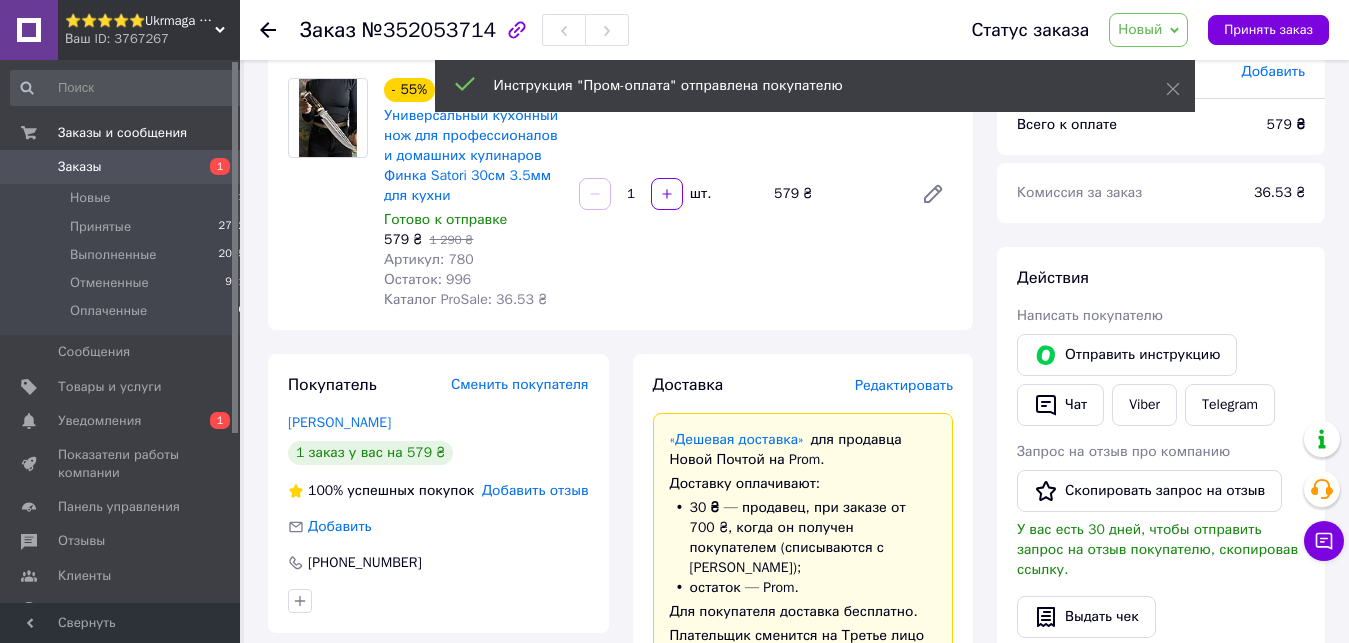 click on "Заказы" at bounding box center (121, 167) 